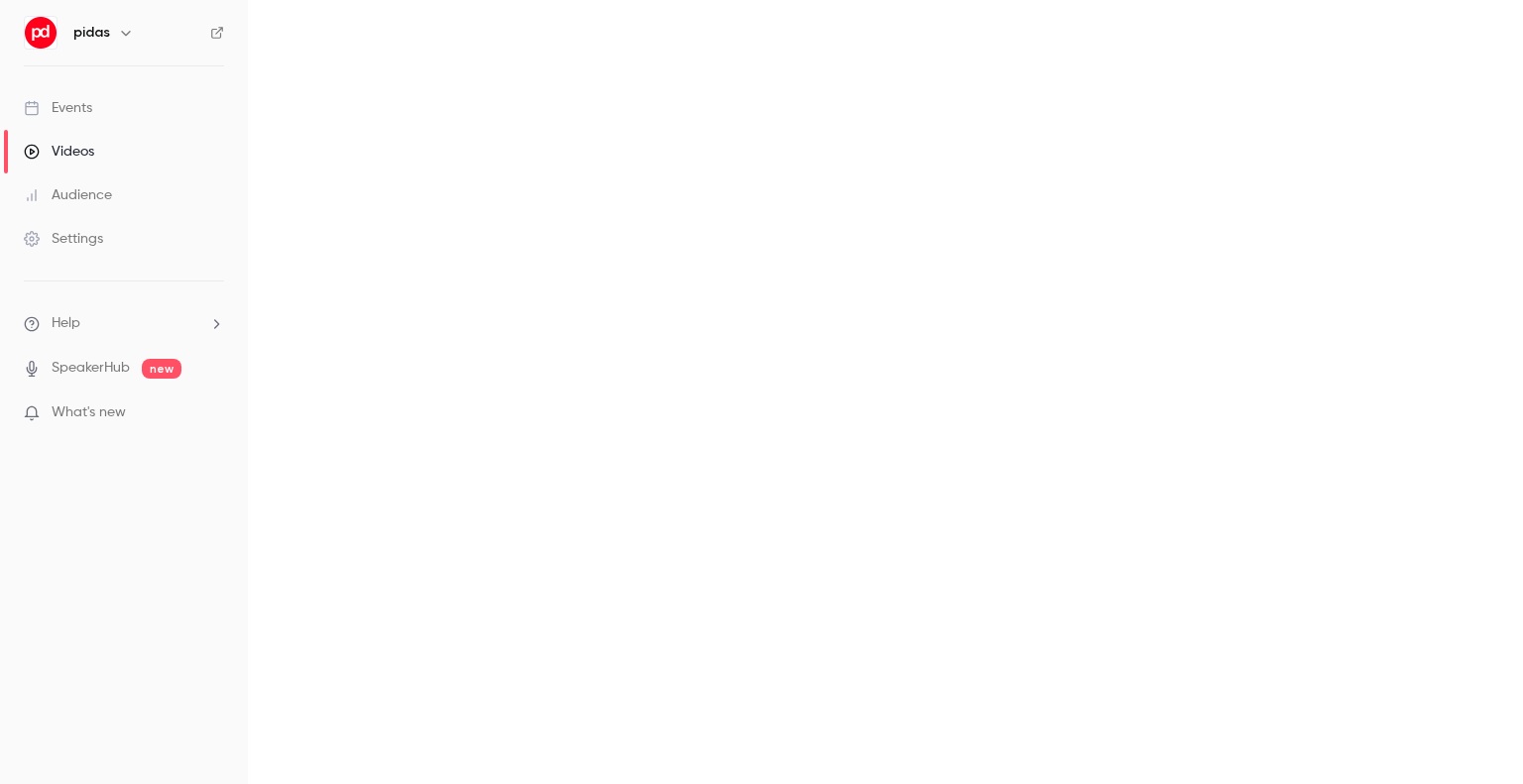 scroll, scrollTop: 0, scrollLeft: 0, axis: both 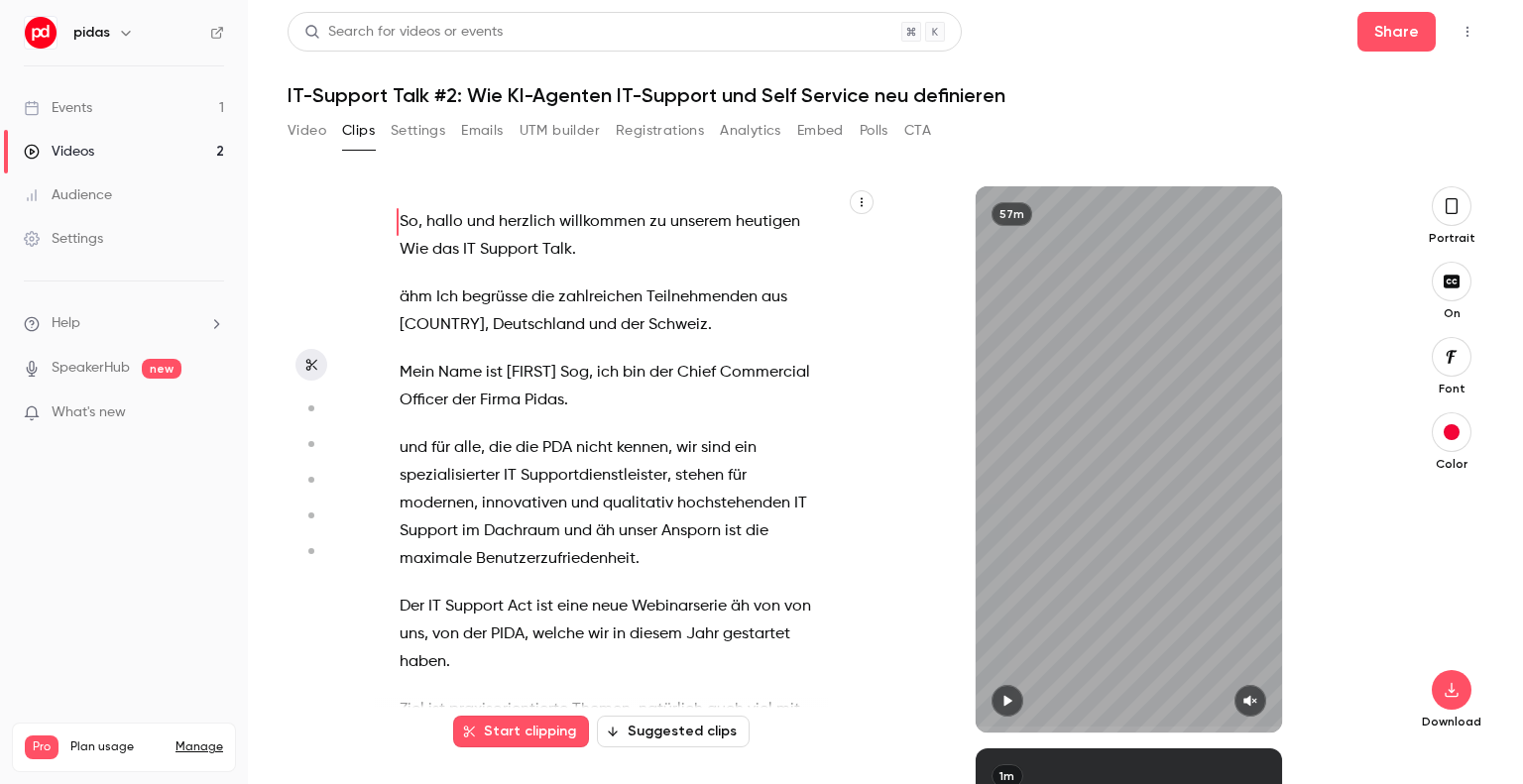 click on "Suggested clips" at bounding box center (673, 731) 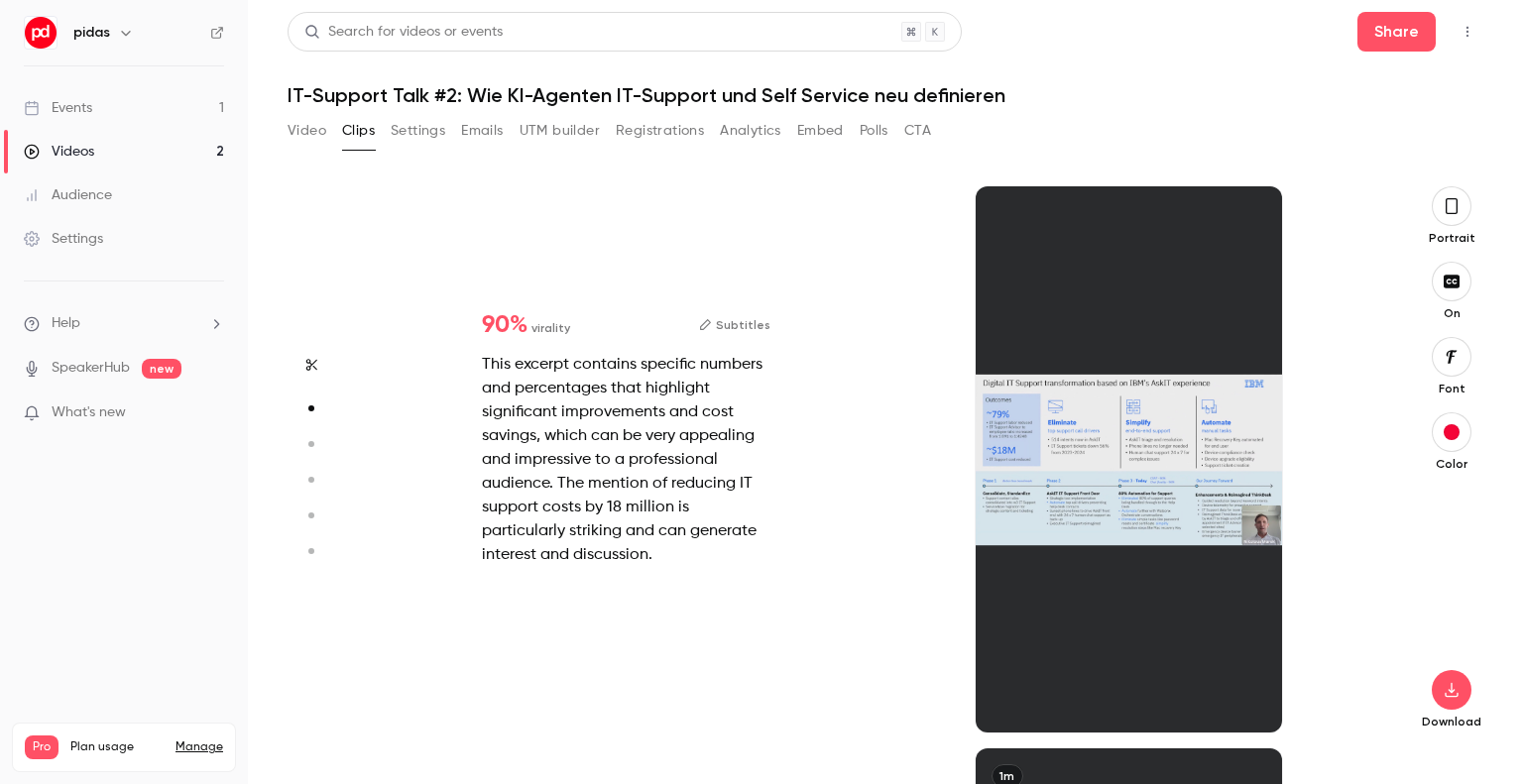 scroll, scrollTop: 562, scrollLeft: 0, axis: vertical 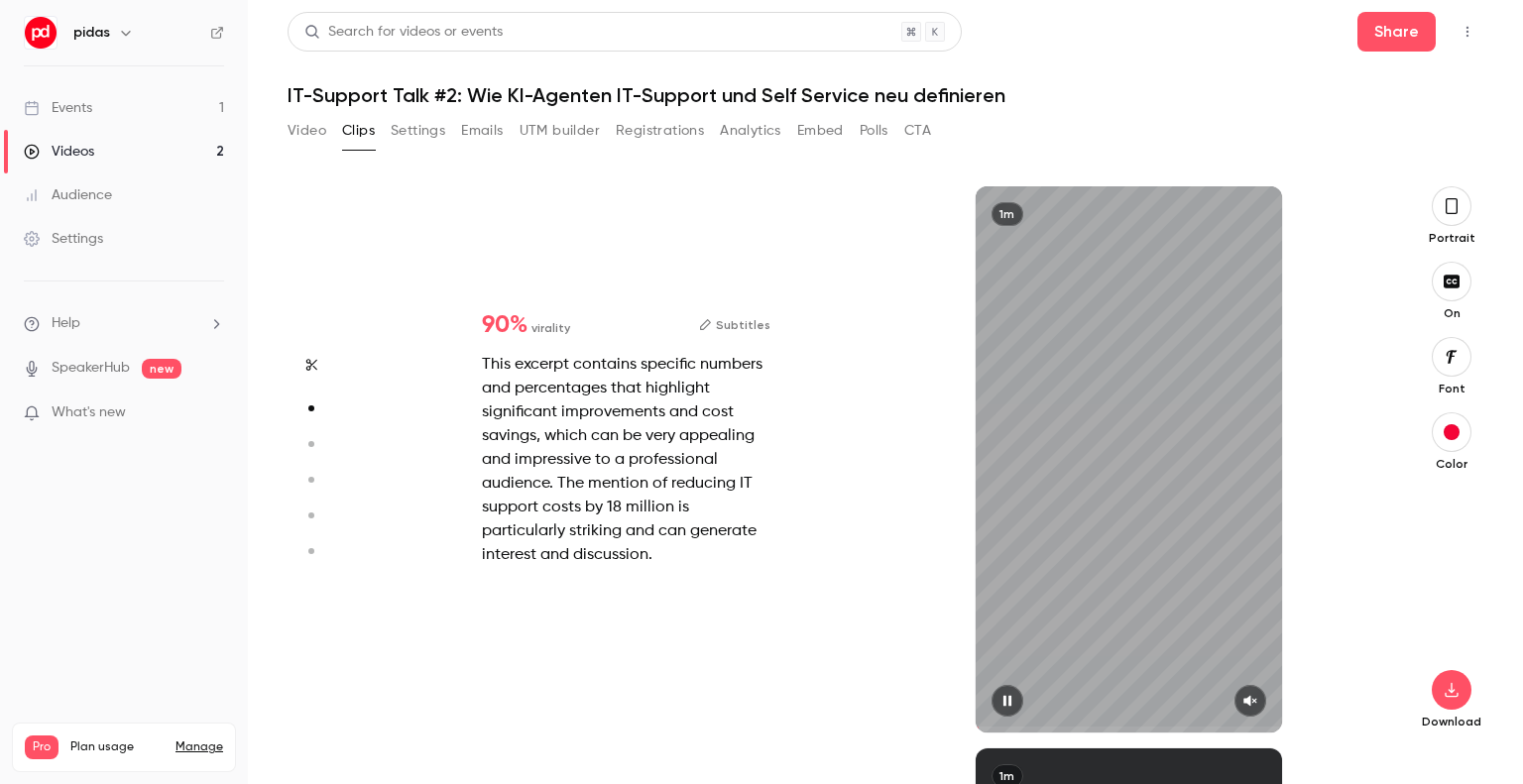 click on "1m" at bounding box center [1129, 459] 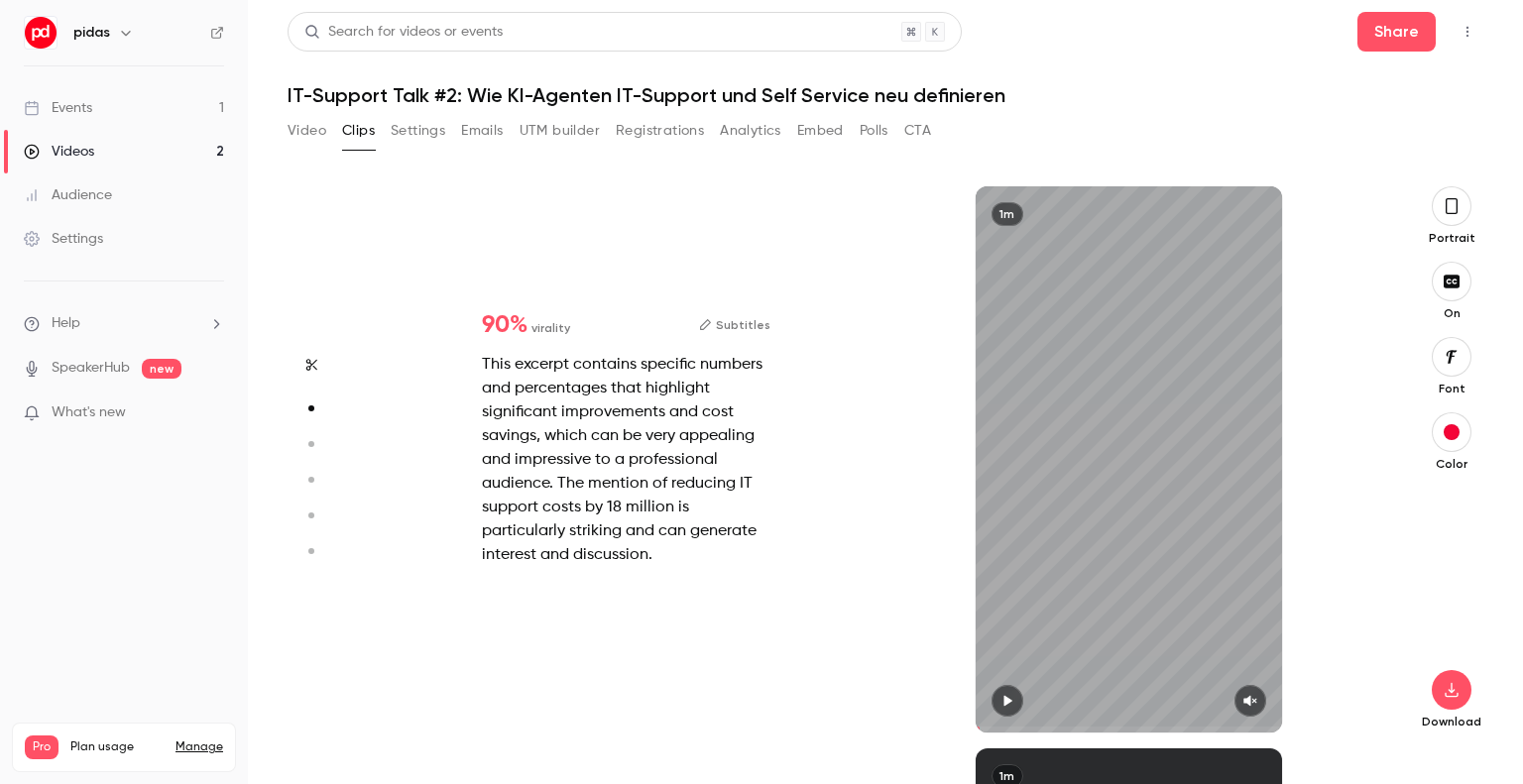 click on "1m" at bounding box center (1129, 459) 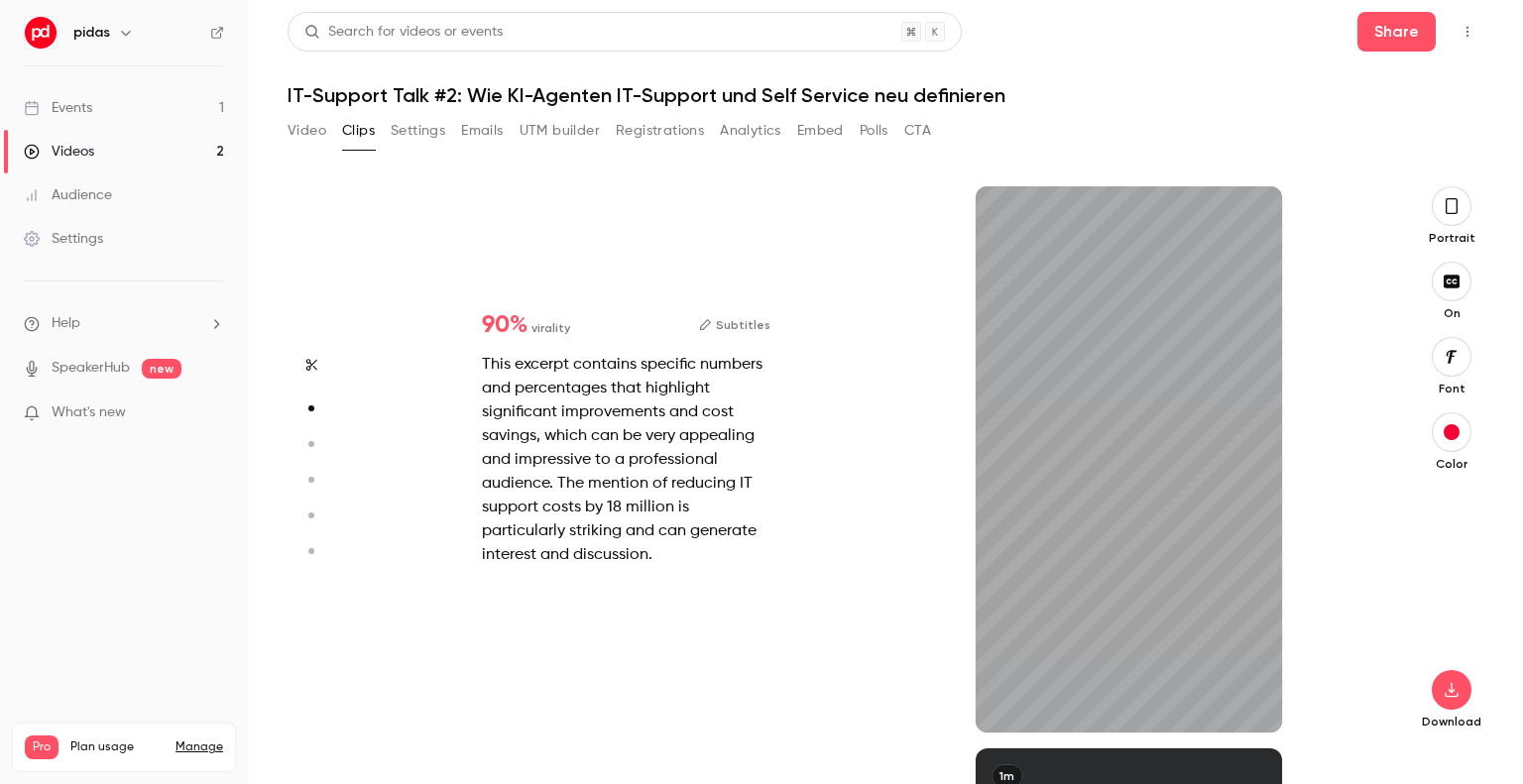 click on "This excerpt contains specific numbers and percentages that highlight significant improvements and cost savings, which can be very appealing and impressive to a professional audience. The mention of reducing IT support costs by 18 million is particularly striking and can generate interest and discussion." at bounding box center (626, 460) 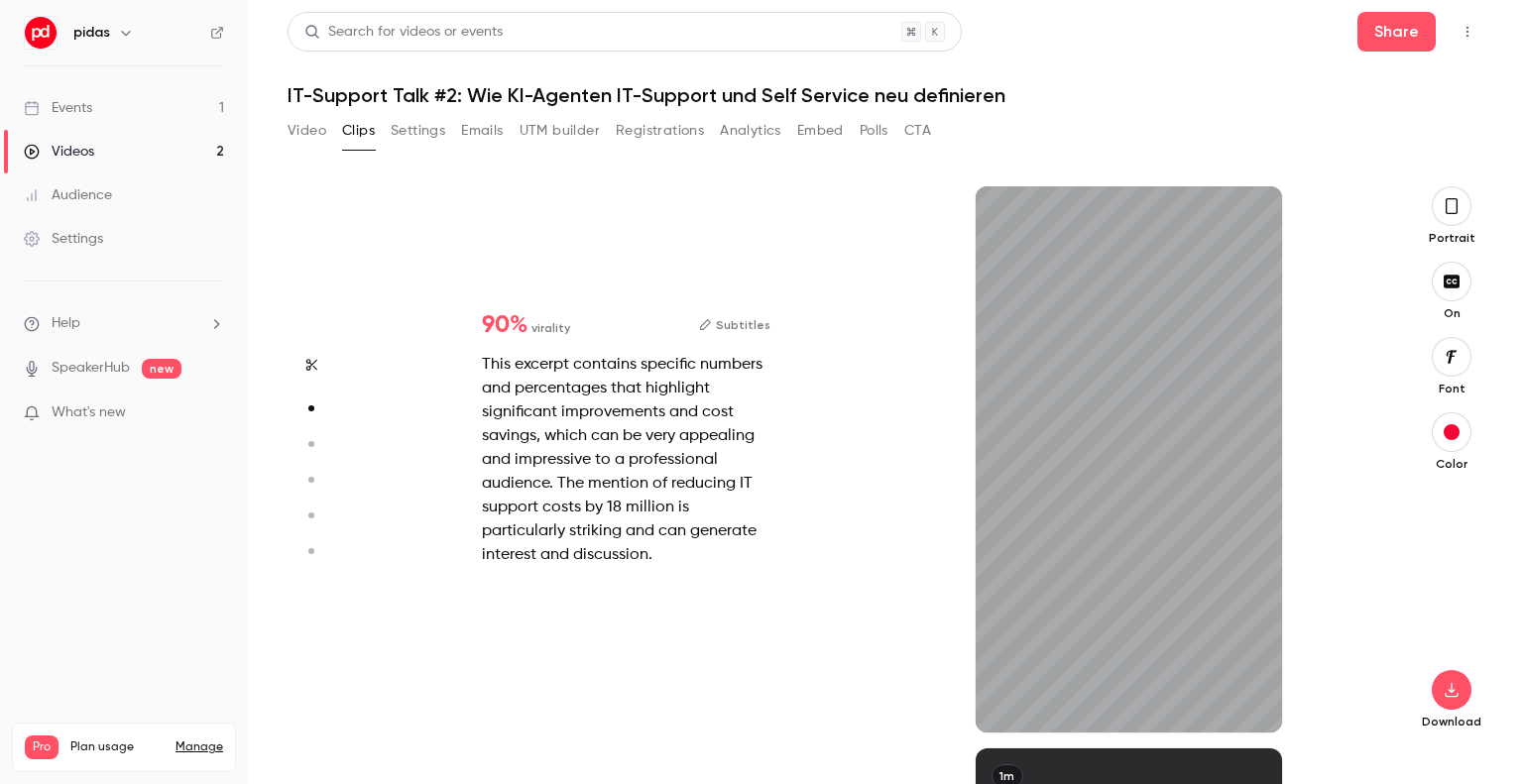 click on "Subtitles" at bounding box center (735, 325) 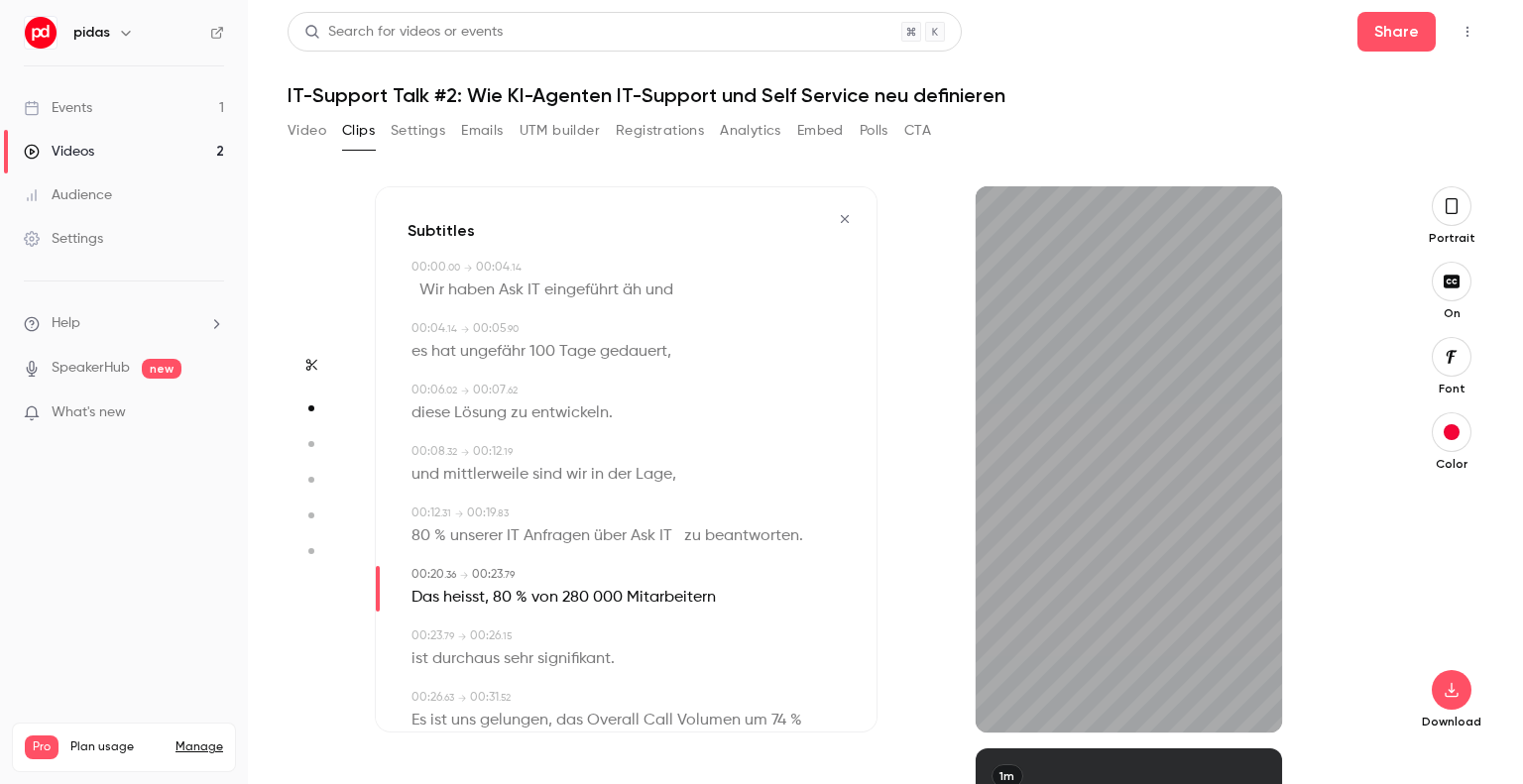 click on "äh" at bounding box center [632, 290] 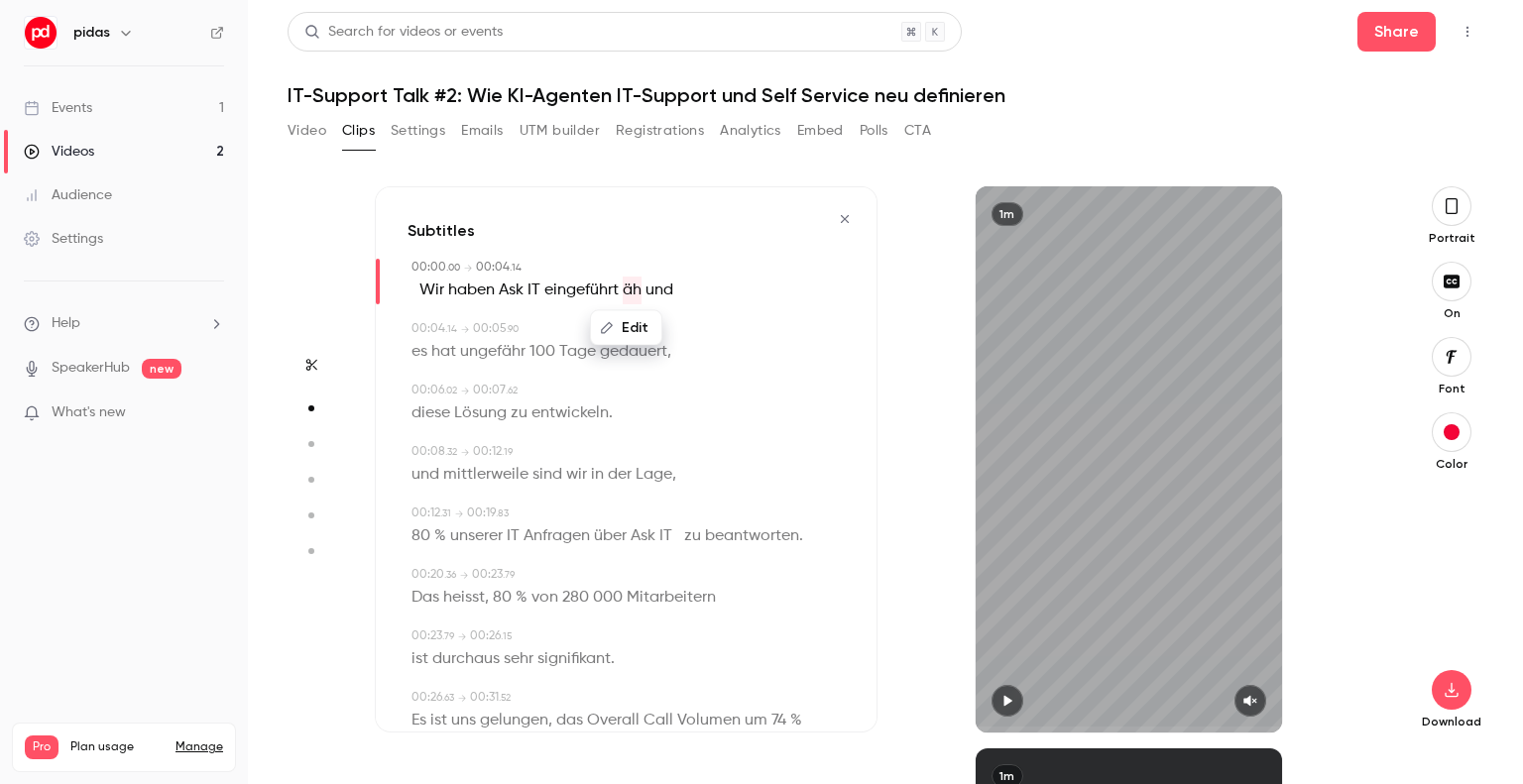 click on "Edit" at bounding box center [626, 328] 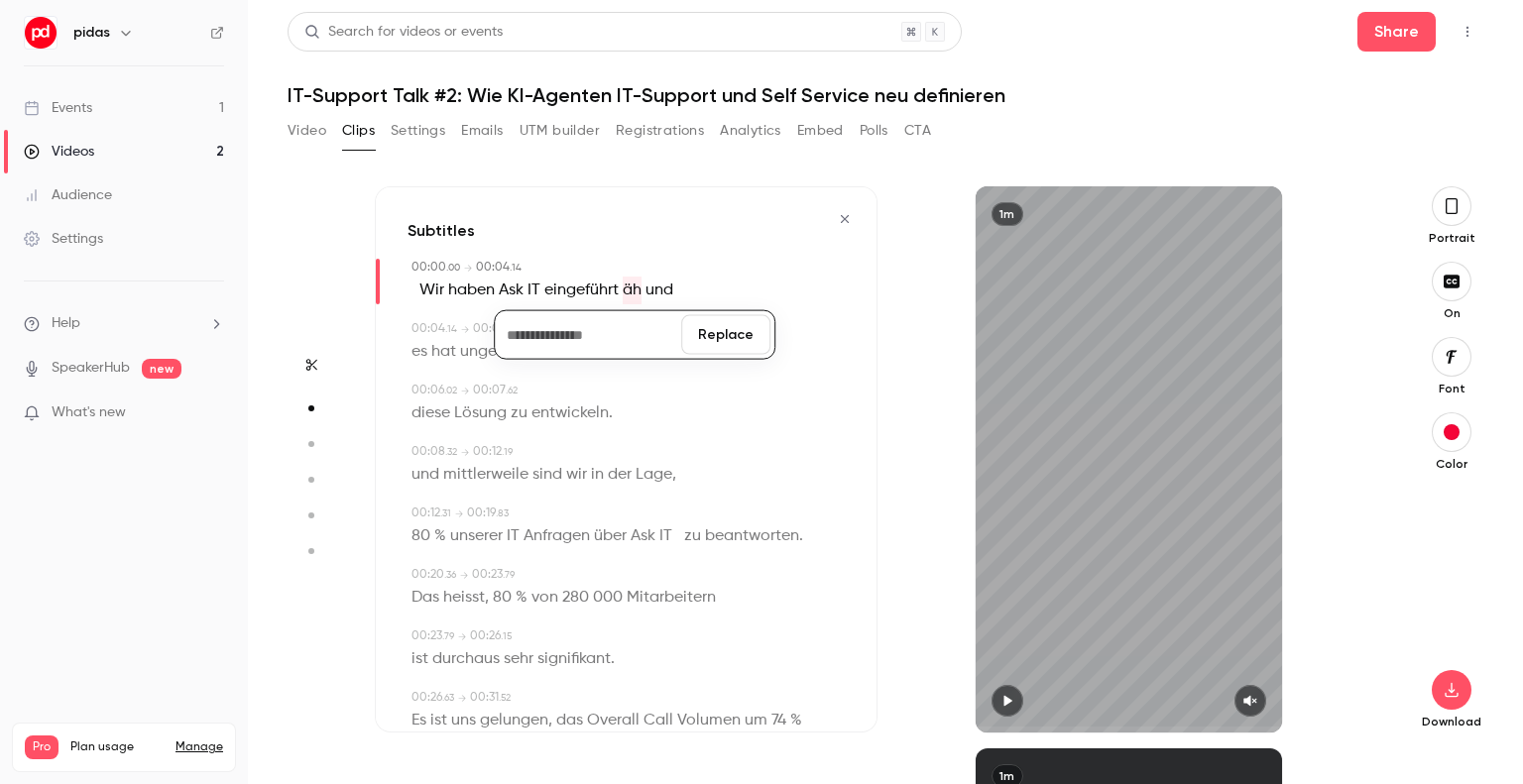 type 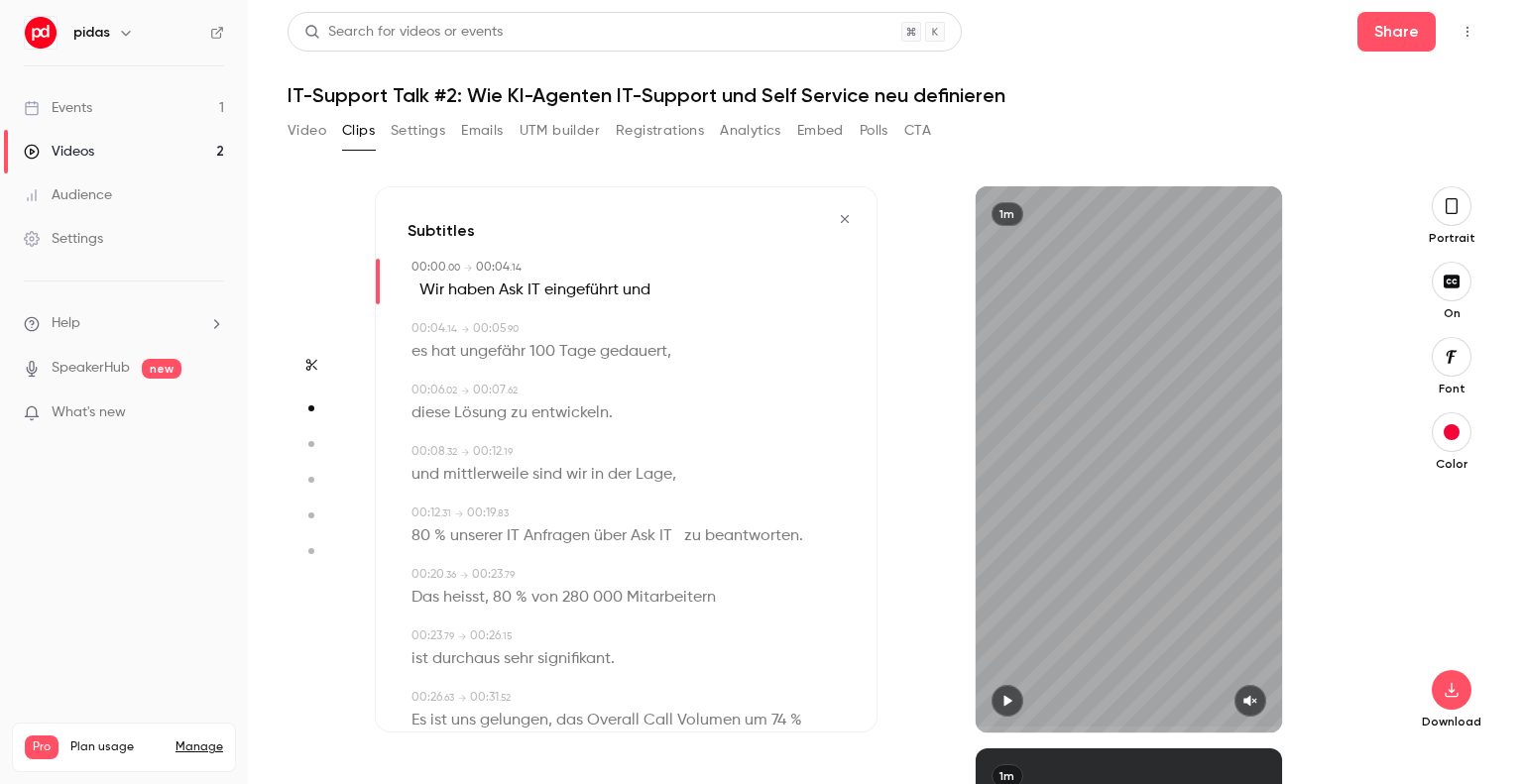 click at bounding box center [678, 536] 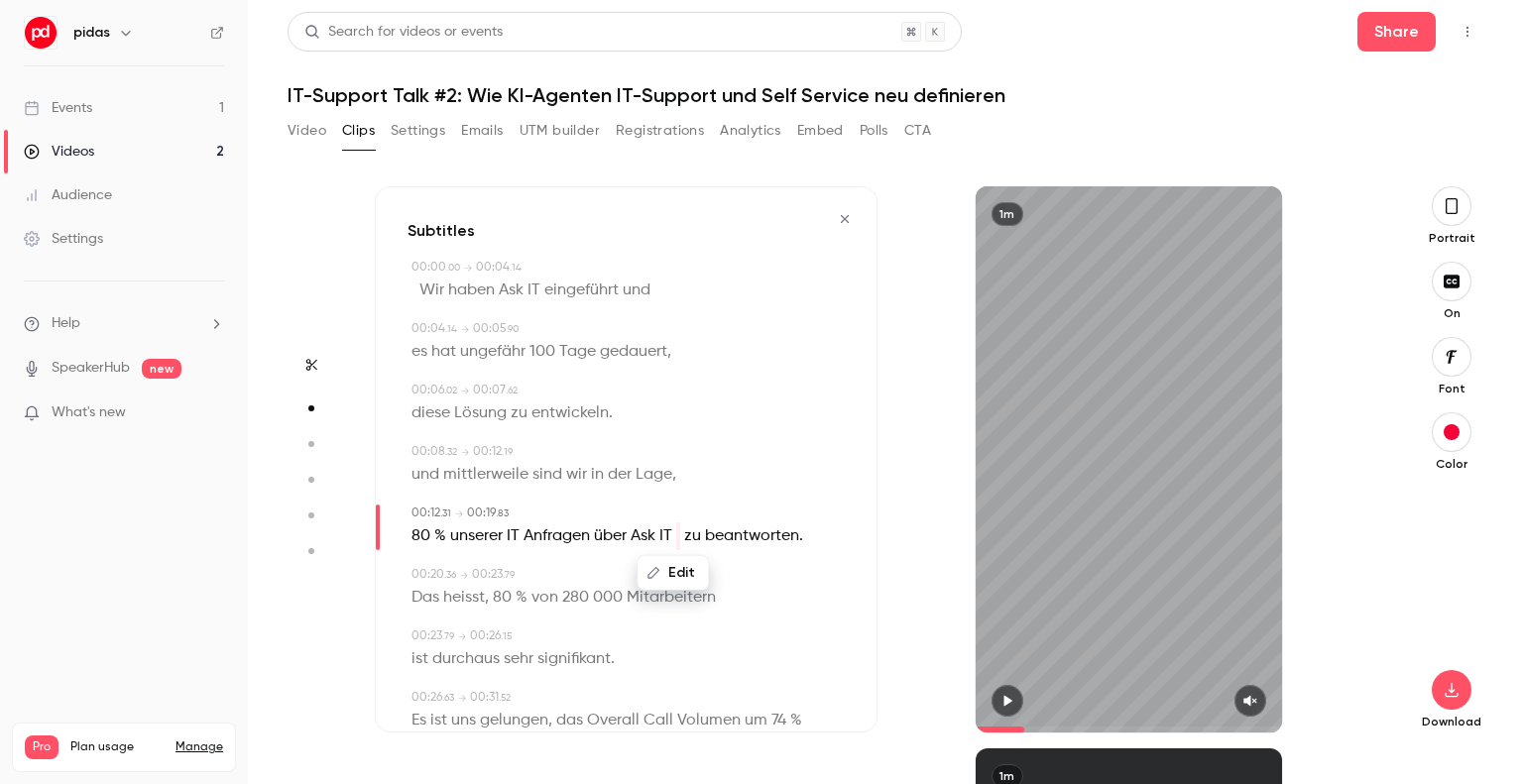 click on "Edit" at bounding box center [672, 573] 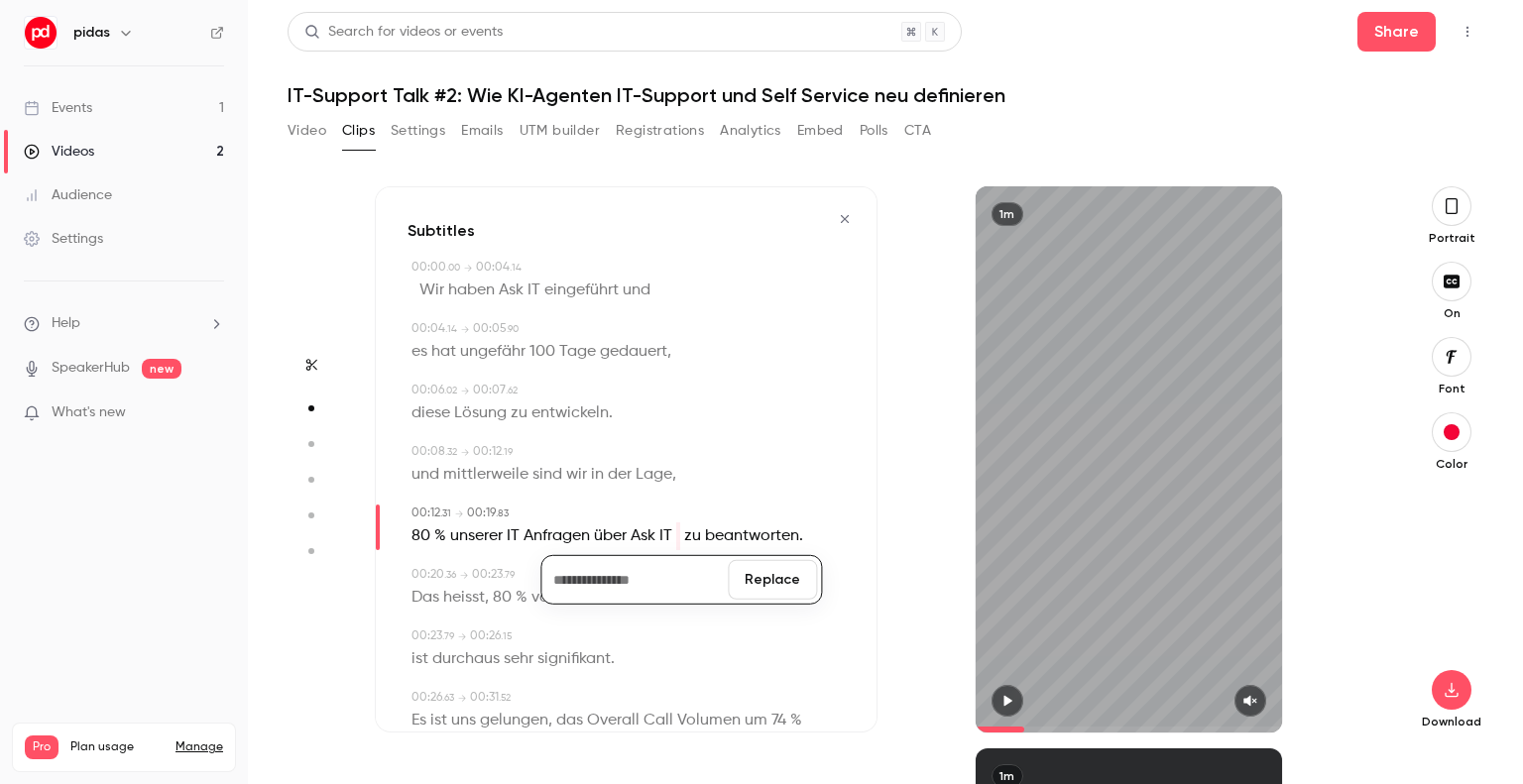 type 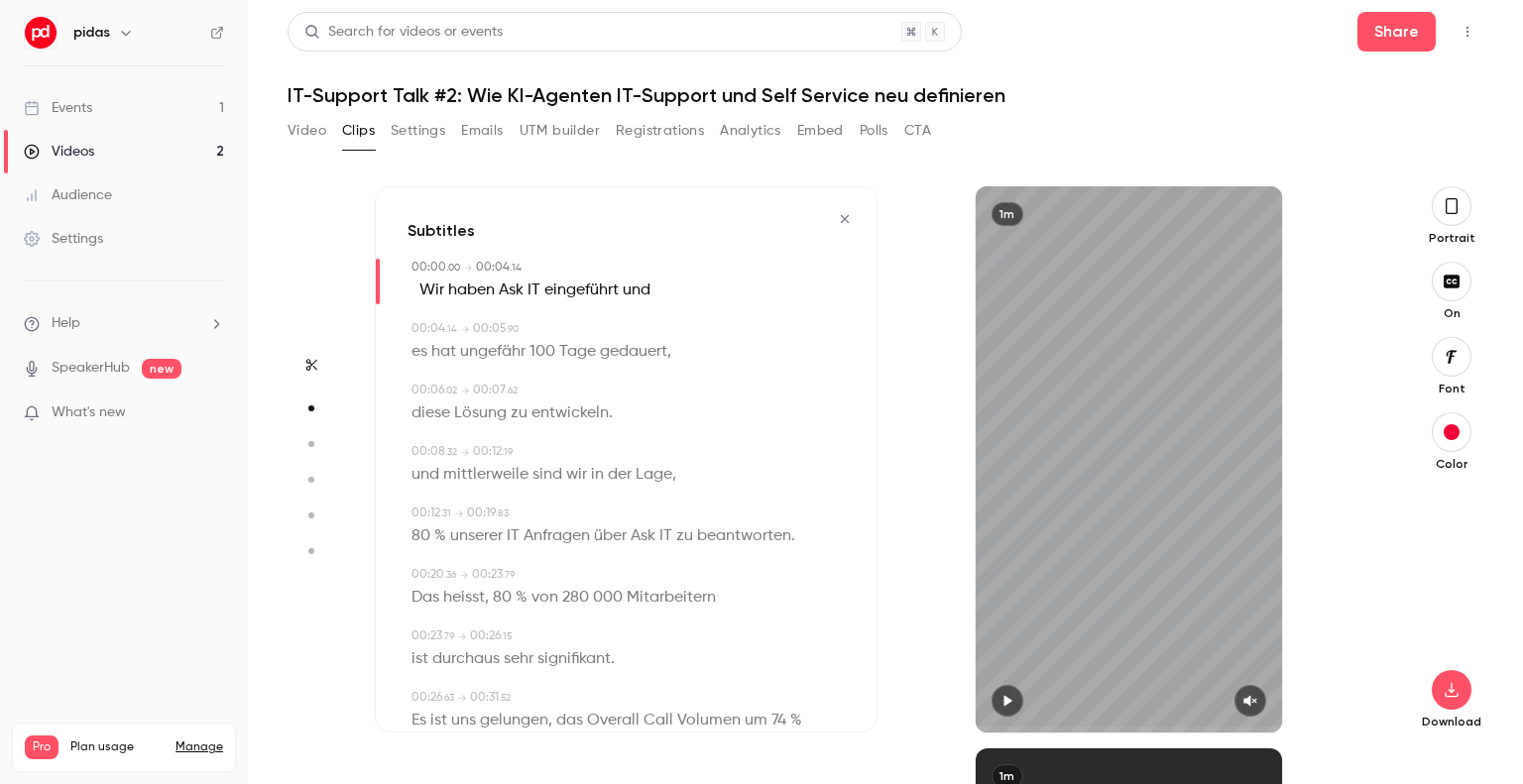 click on "000" at bounding box center (608, 598) 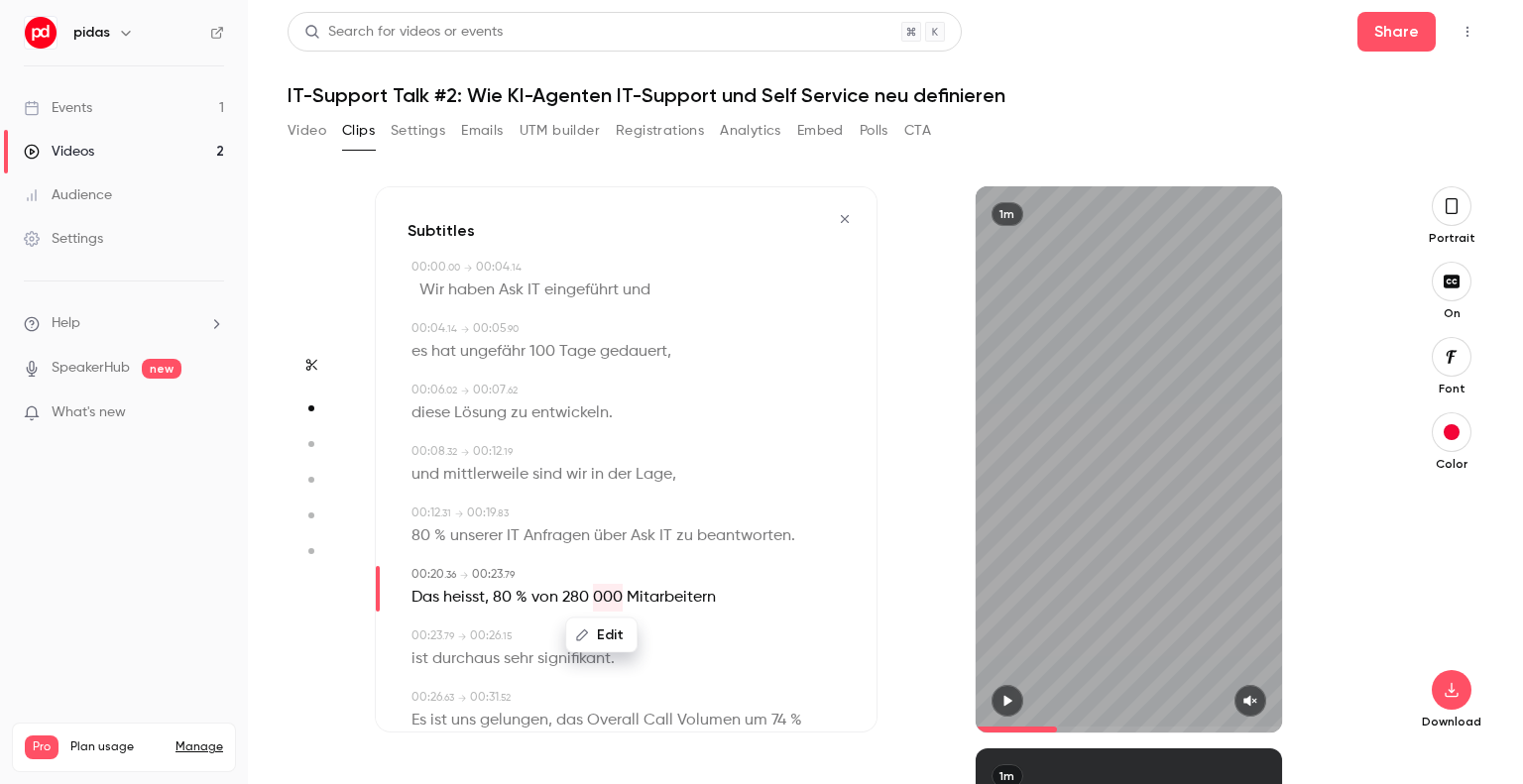 click on "Edit" at bounding box center (601, 635) 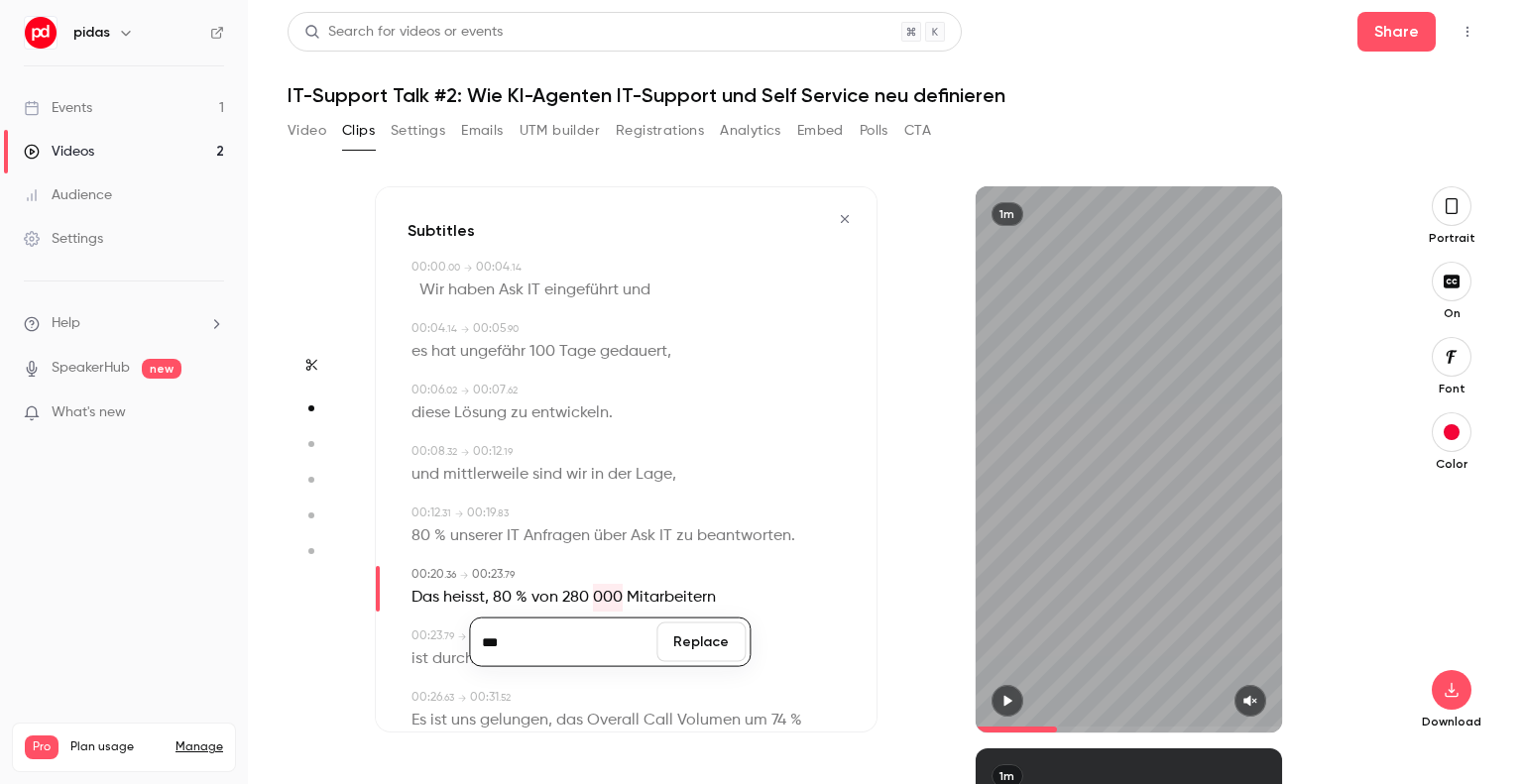 click on "***" at bounding box center [563, 642] 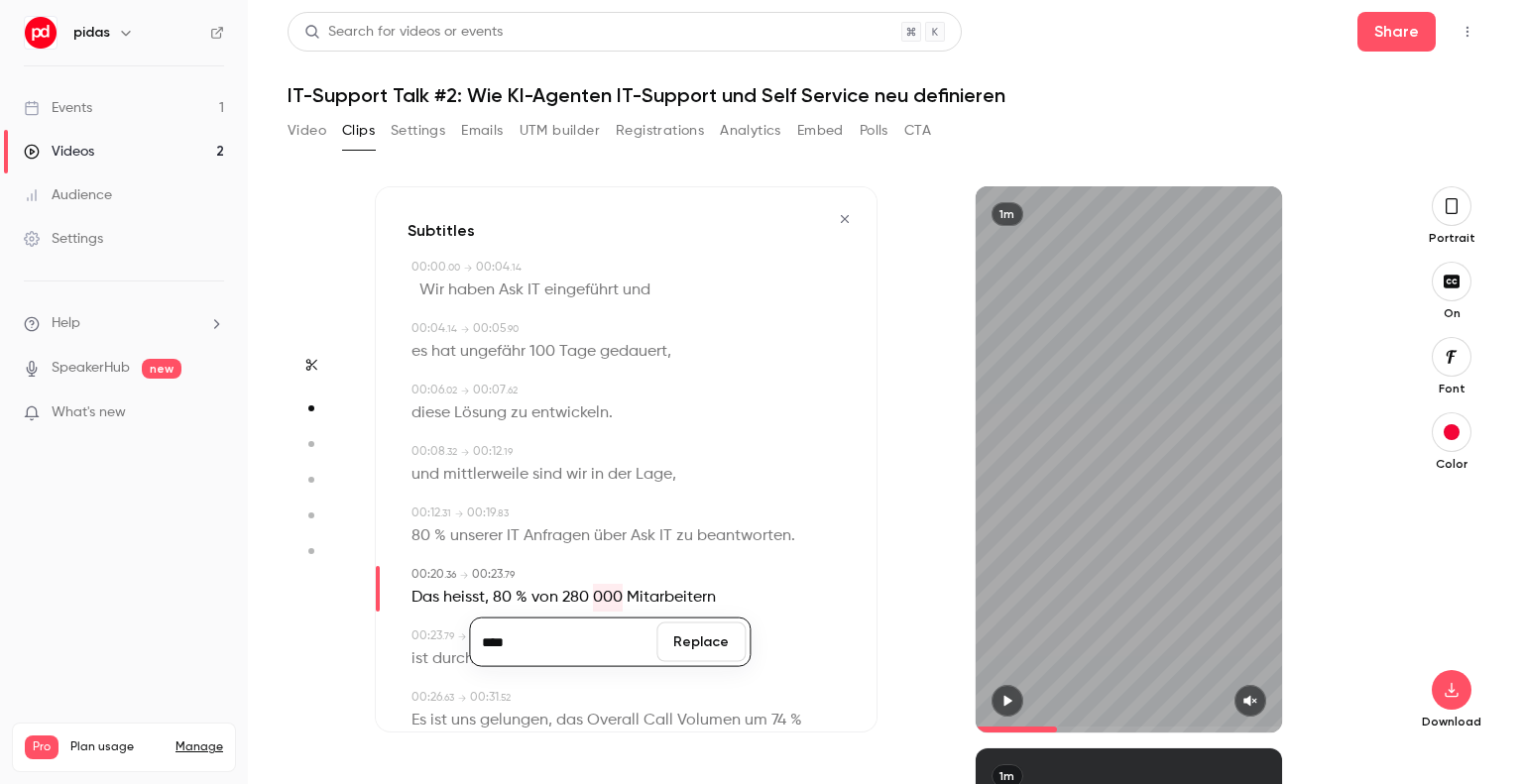 type on "****" 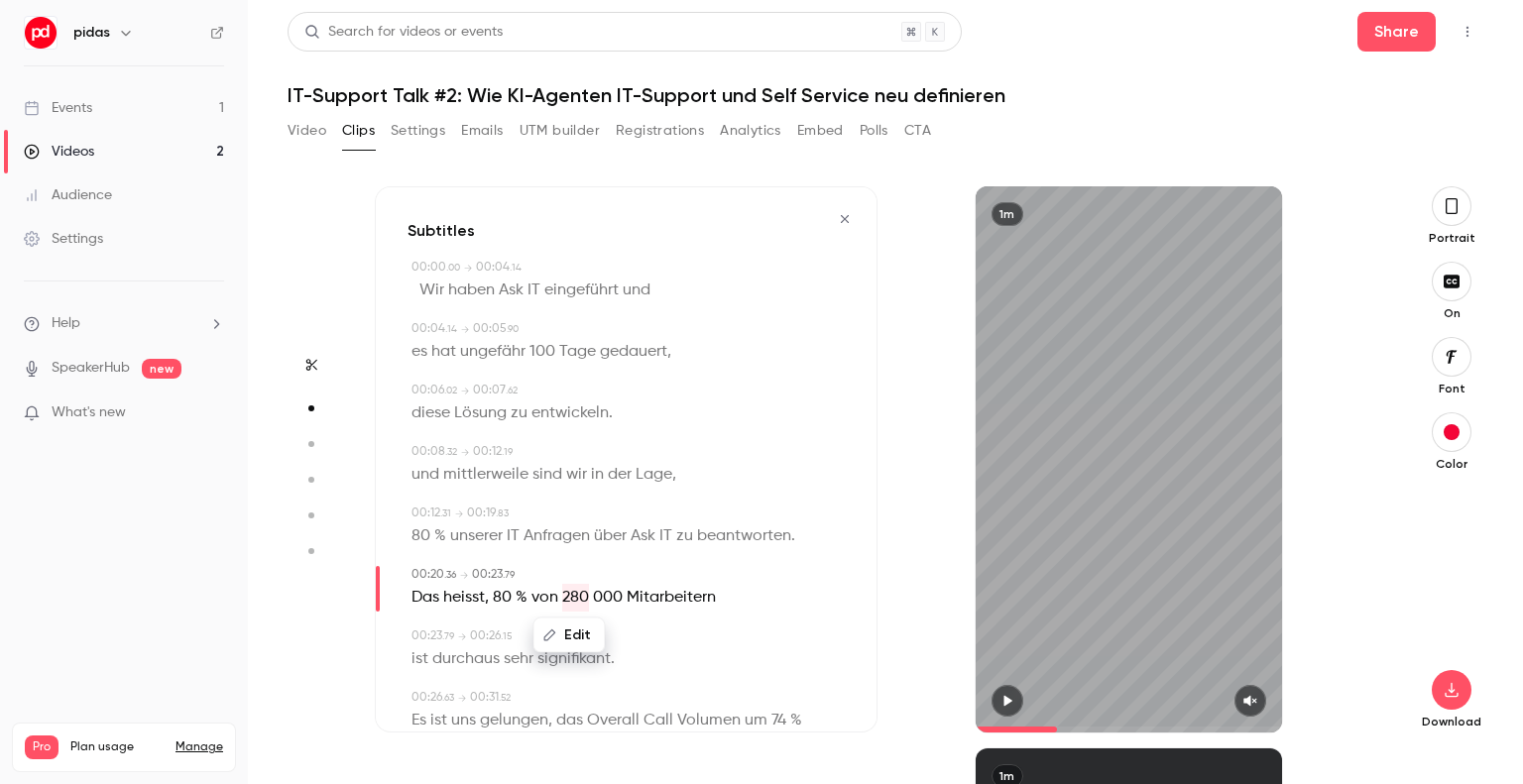 click on "Edit" at bounding box center (568, 635) 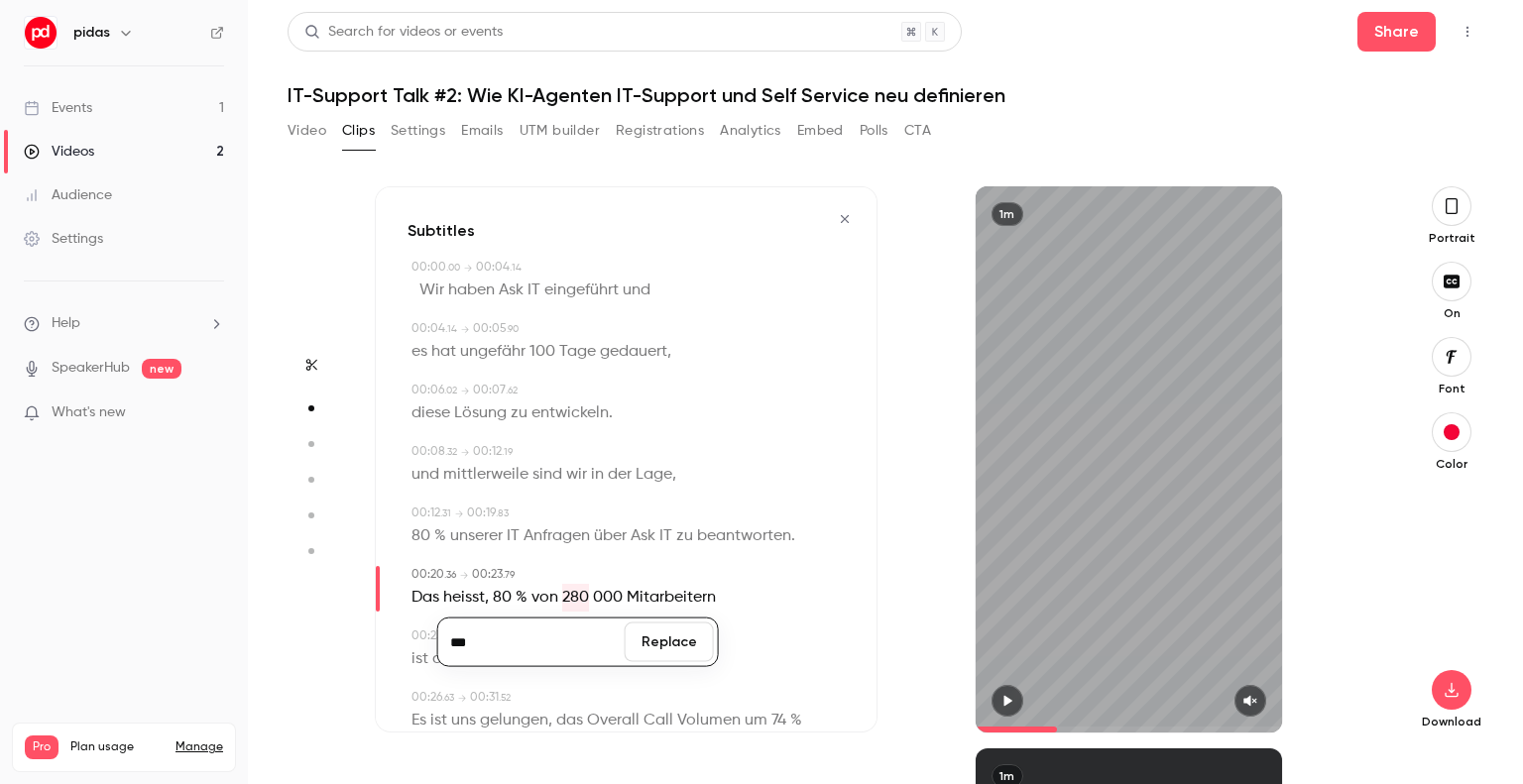 click on "***" at bounding box center (531, 642) 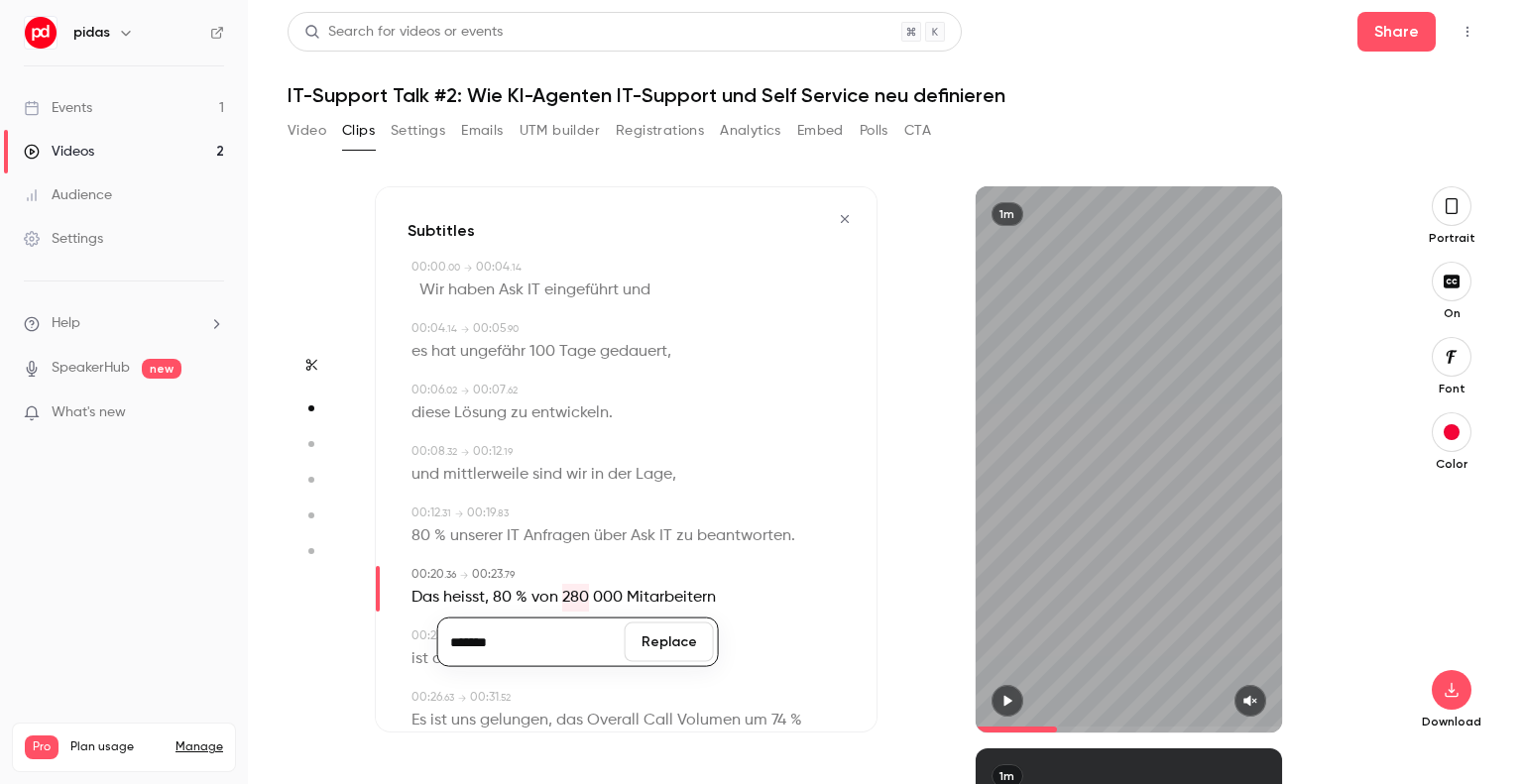 type on "*******" 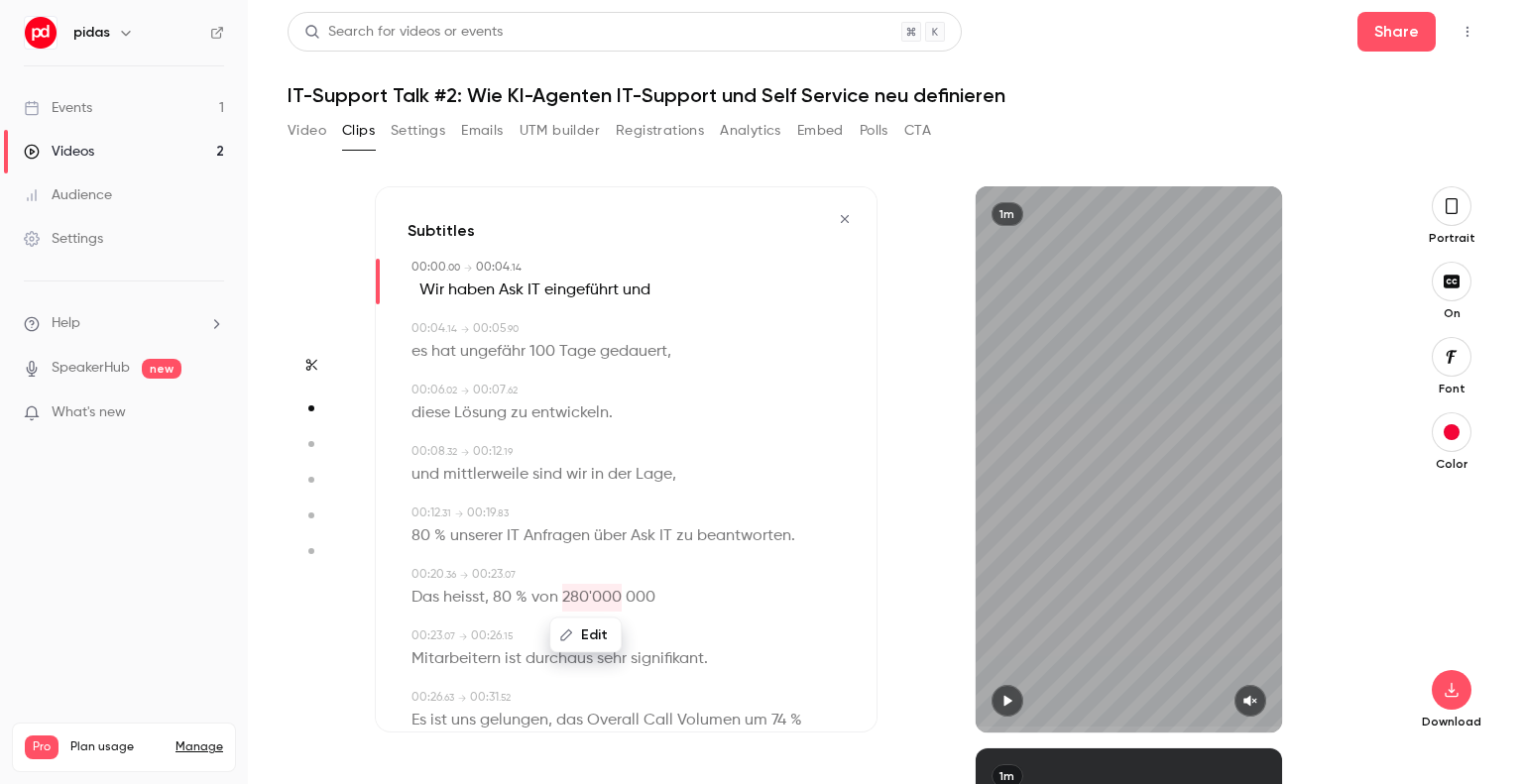 click on "000" at bounding box center [641, 598] 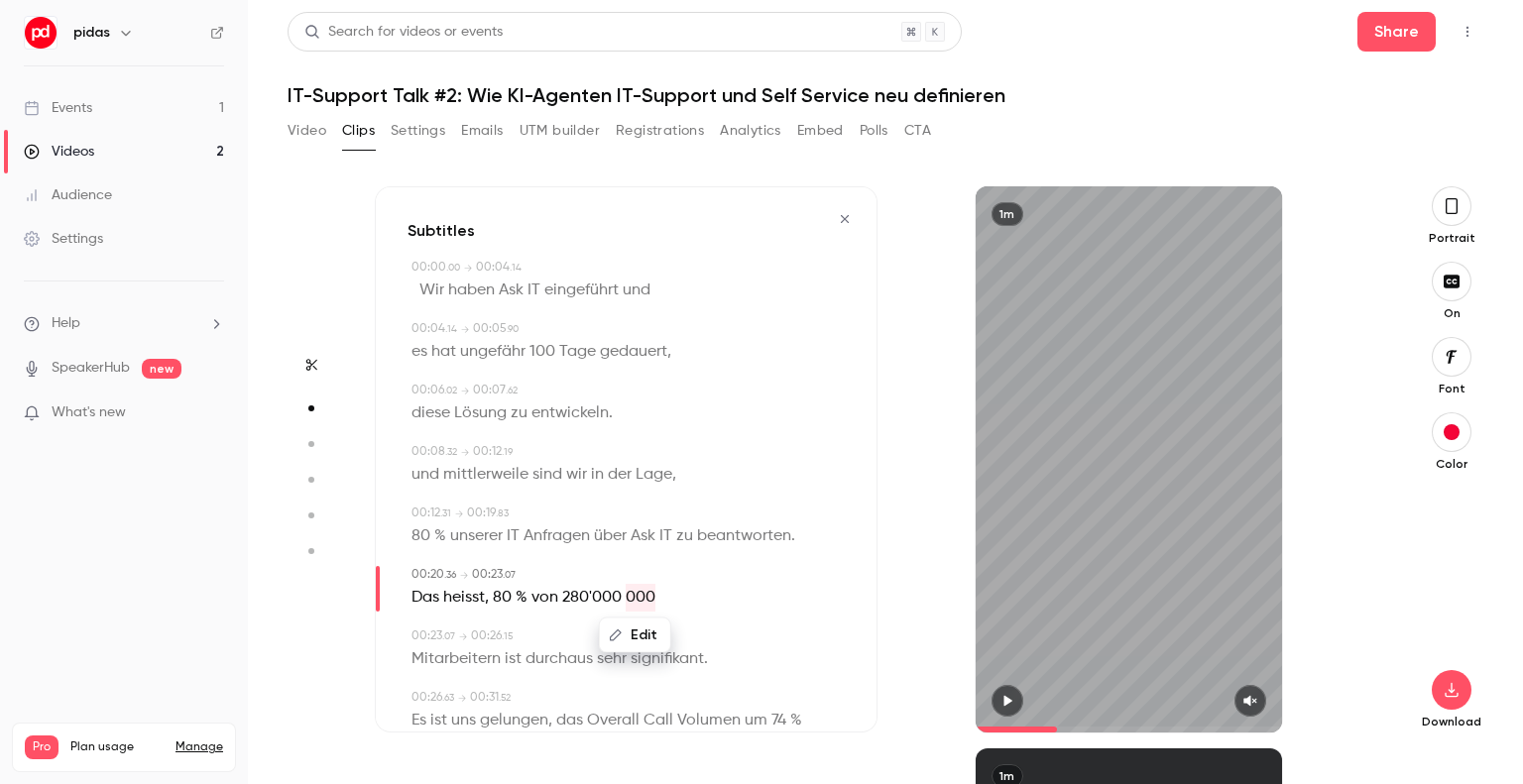 click on "Edit" at bounding box center (635, 635) 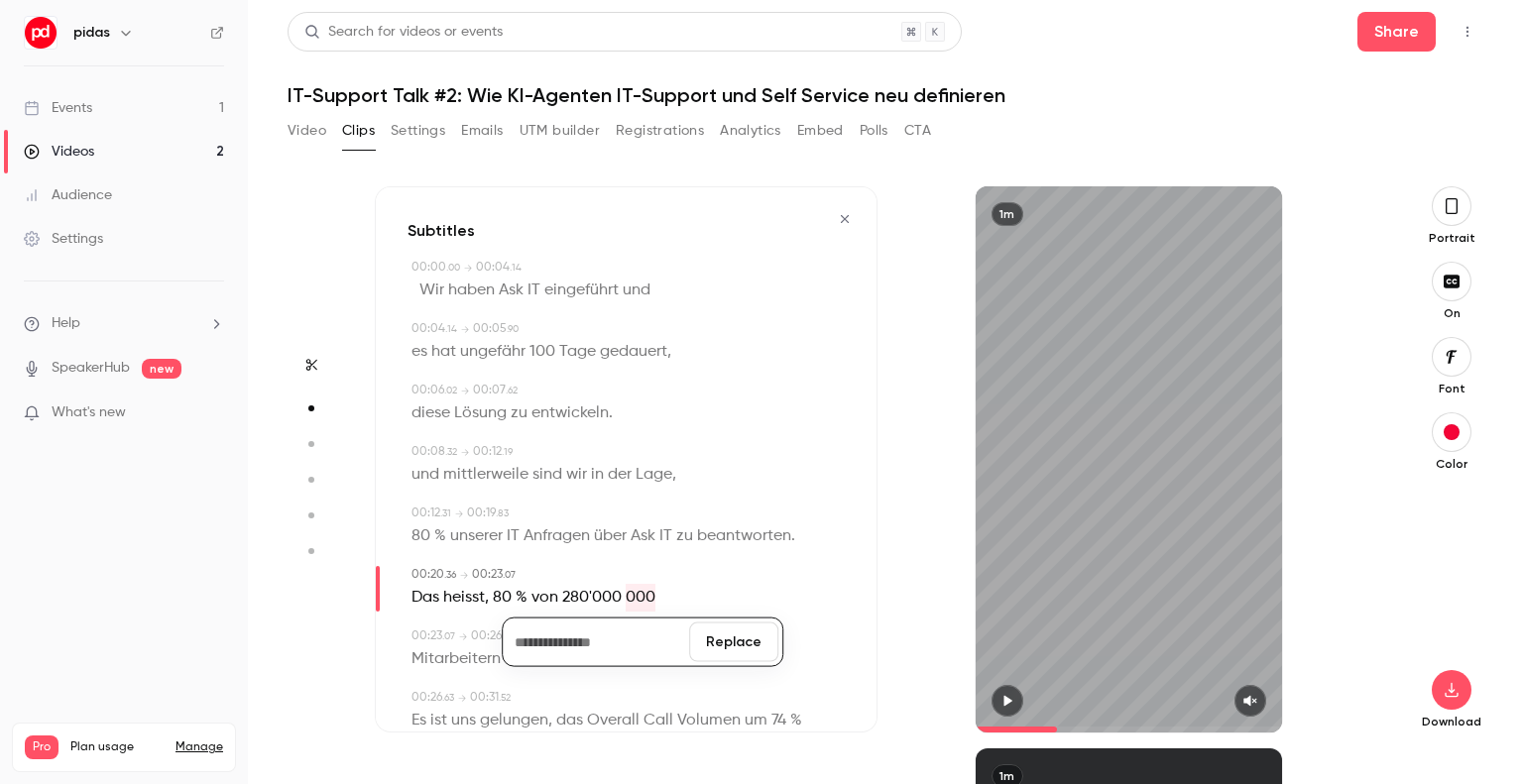 type 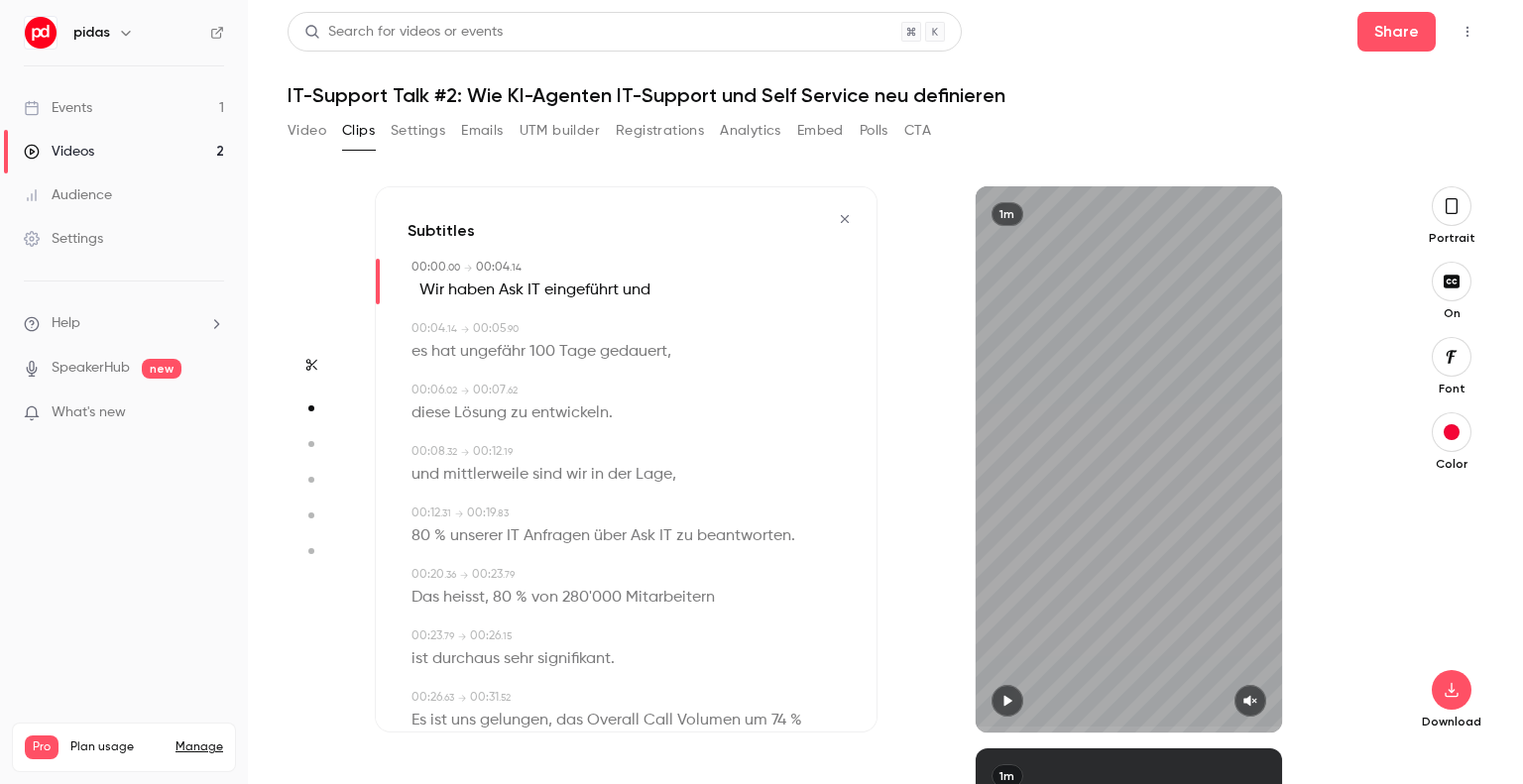 scroll, scrollTop: 198, scrollLeft: 0, axis: vertical 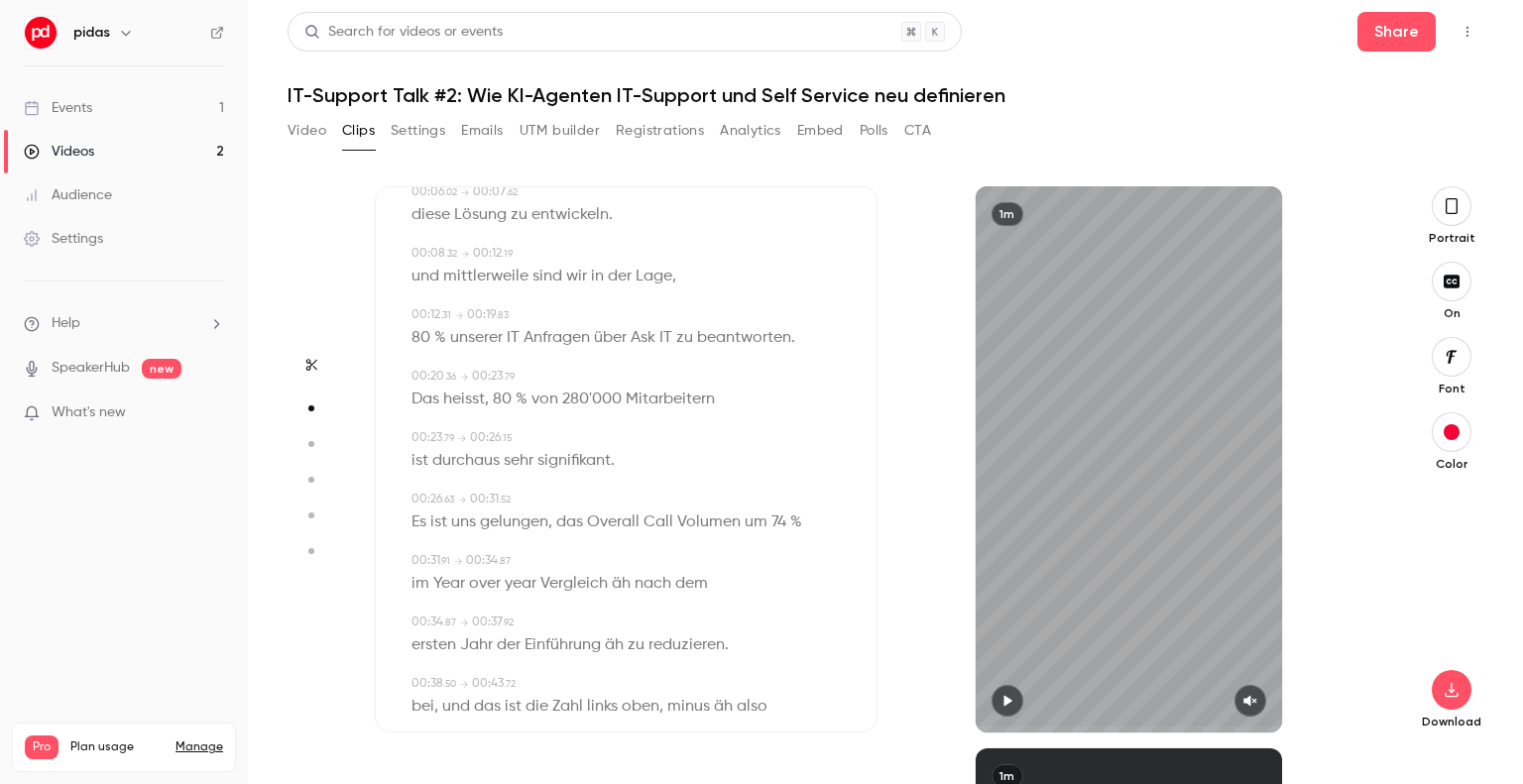 click on "äh" at bounding box center (621, 584) 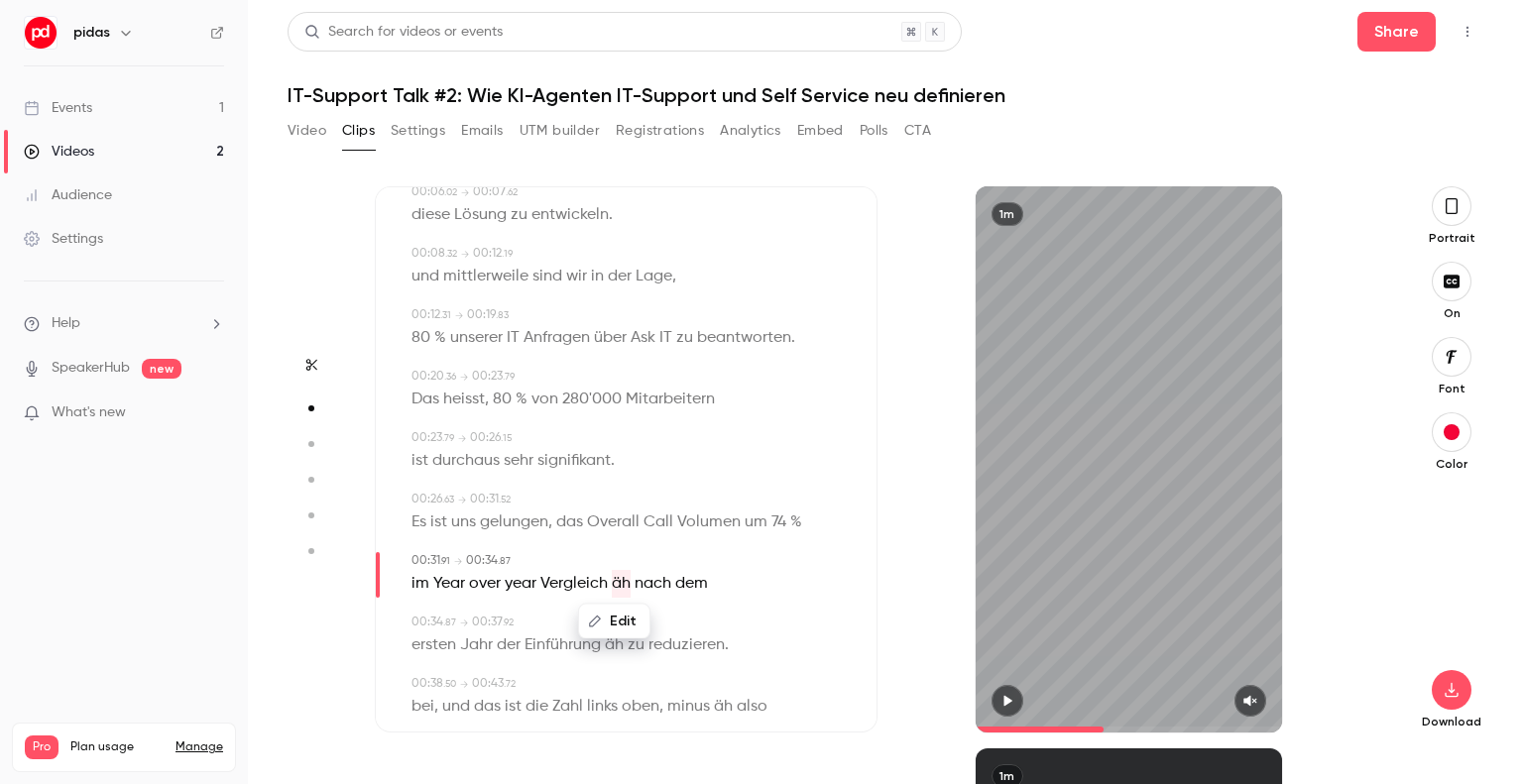 click on "Edit" at bounding box center [614, 621] 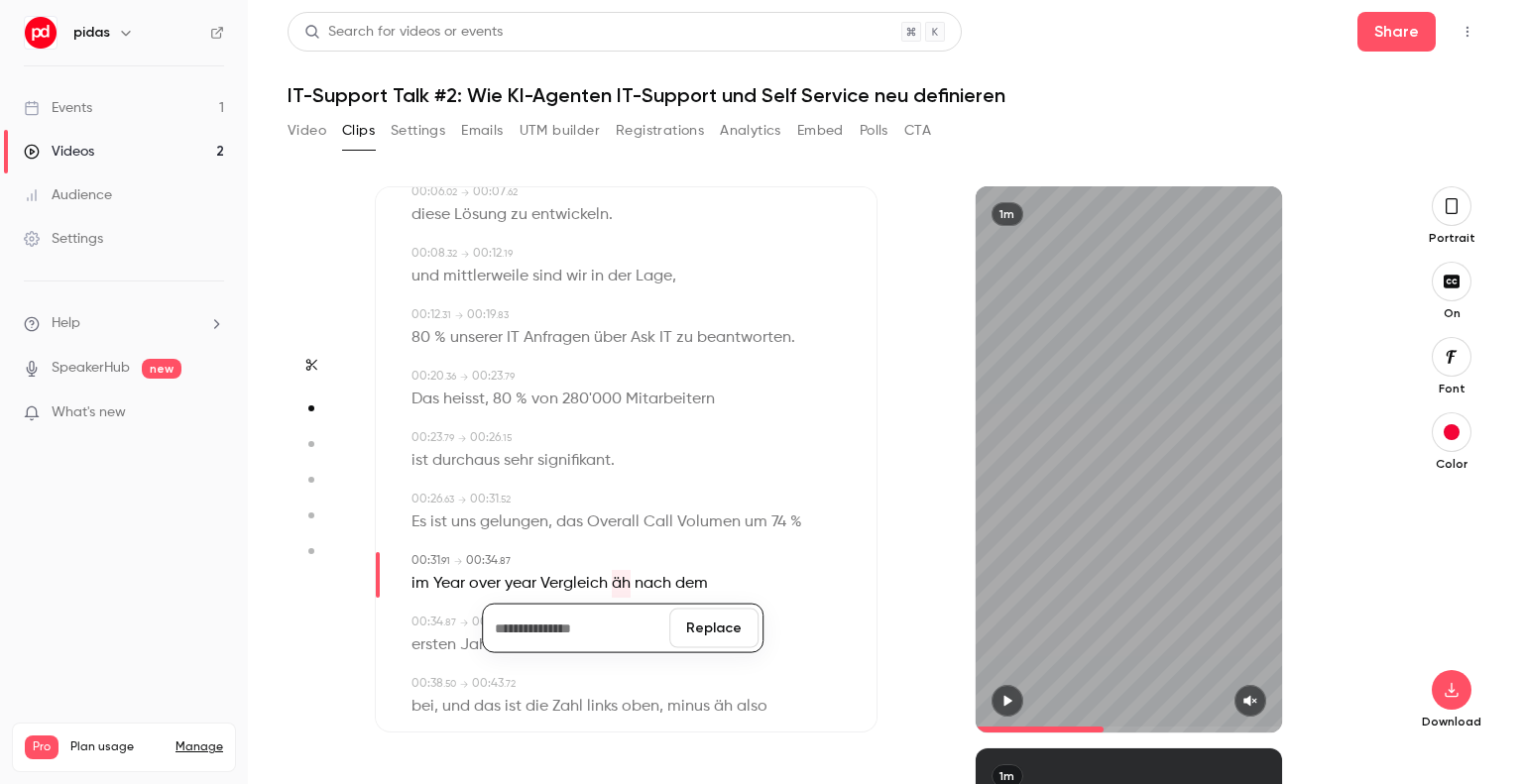 type 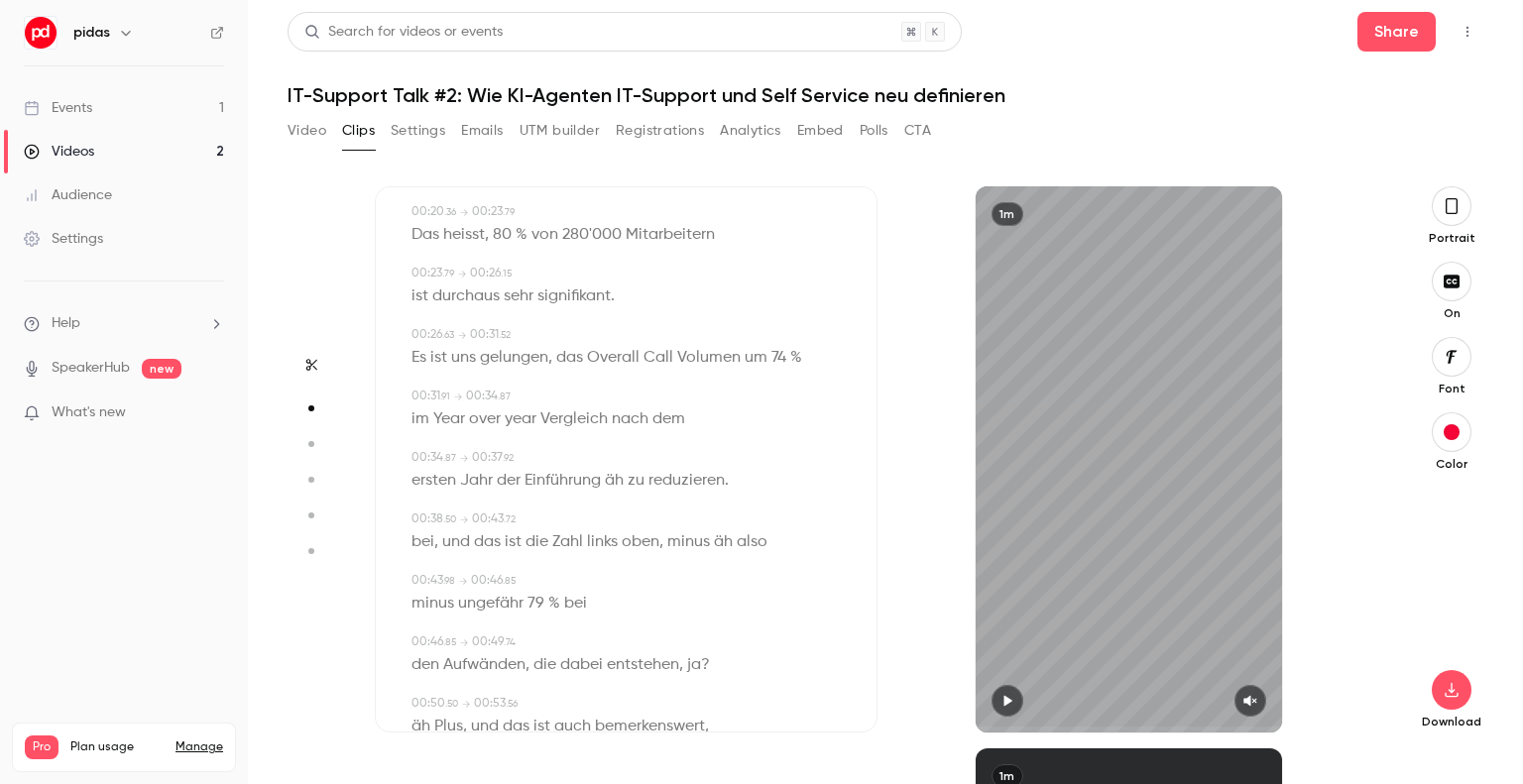 scroll, scrollTop: 396, scrollLeft: 0, axis: vertical 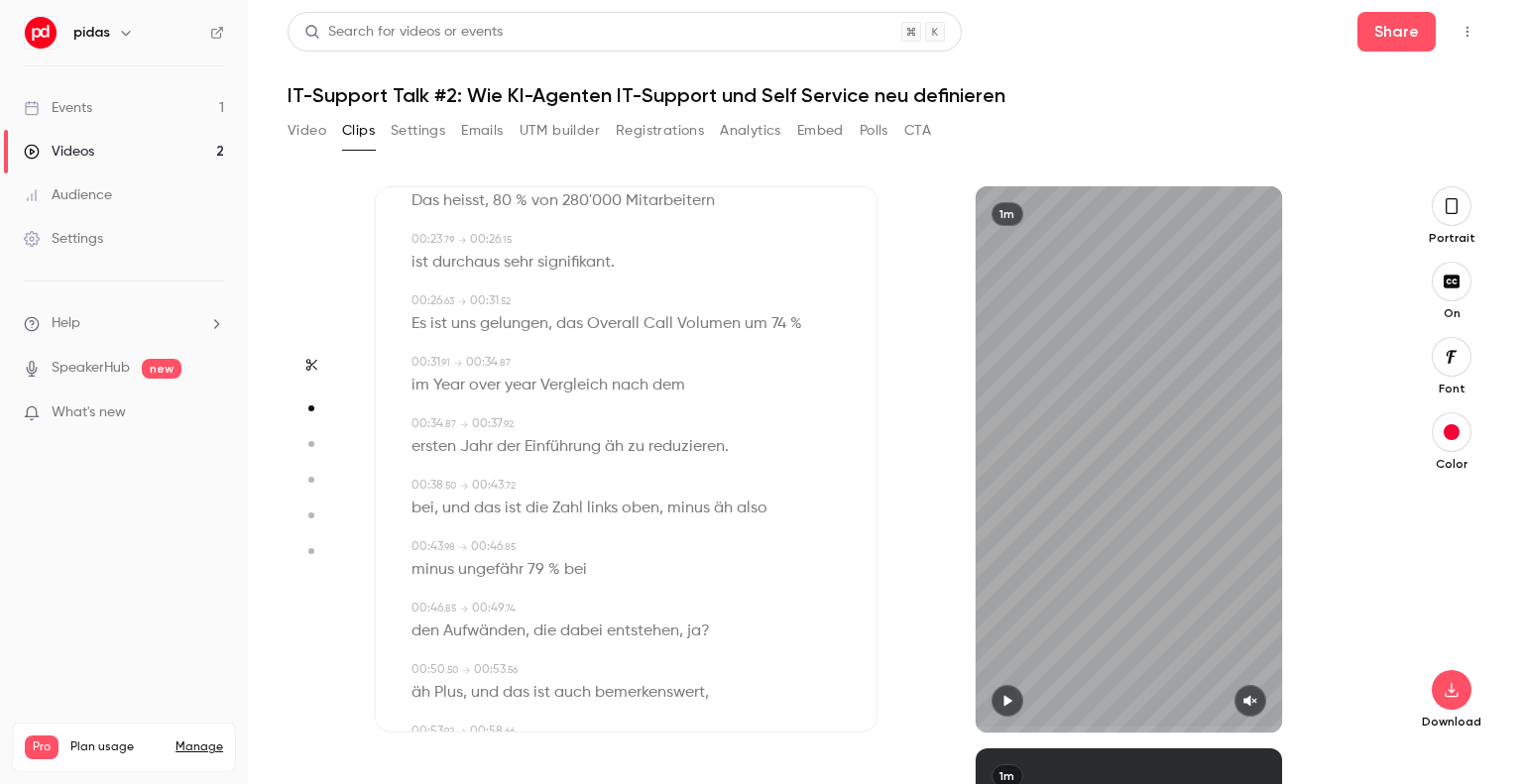click on "äh" at bounding box center [614, 447] 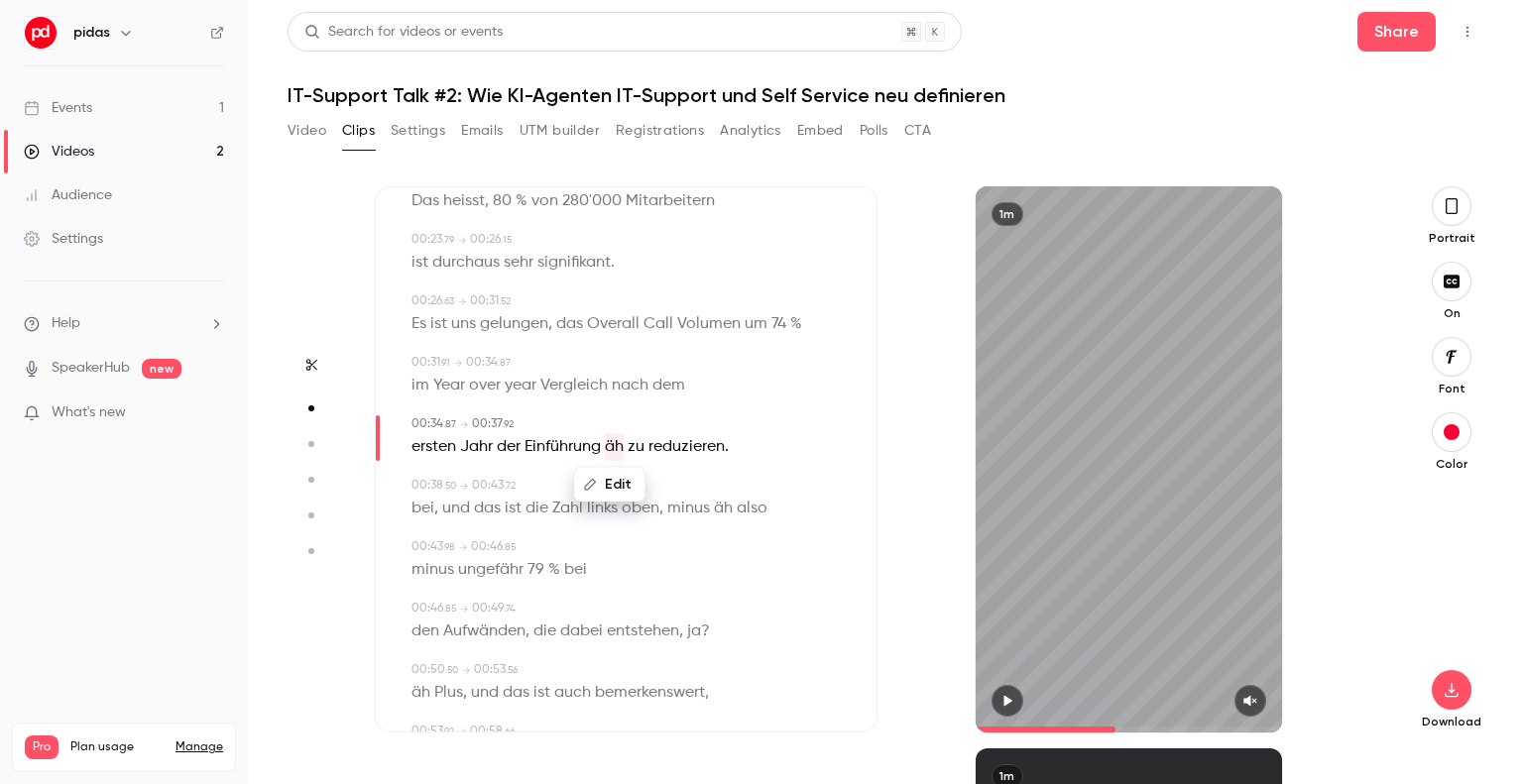 click on "Edit" at bounding box center [609, 485] 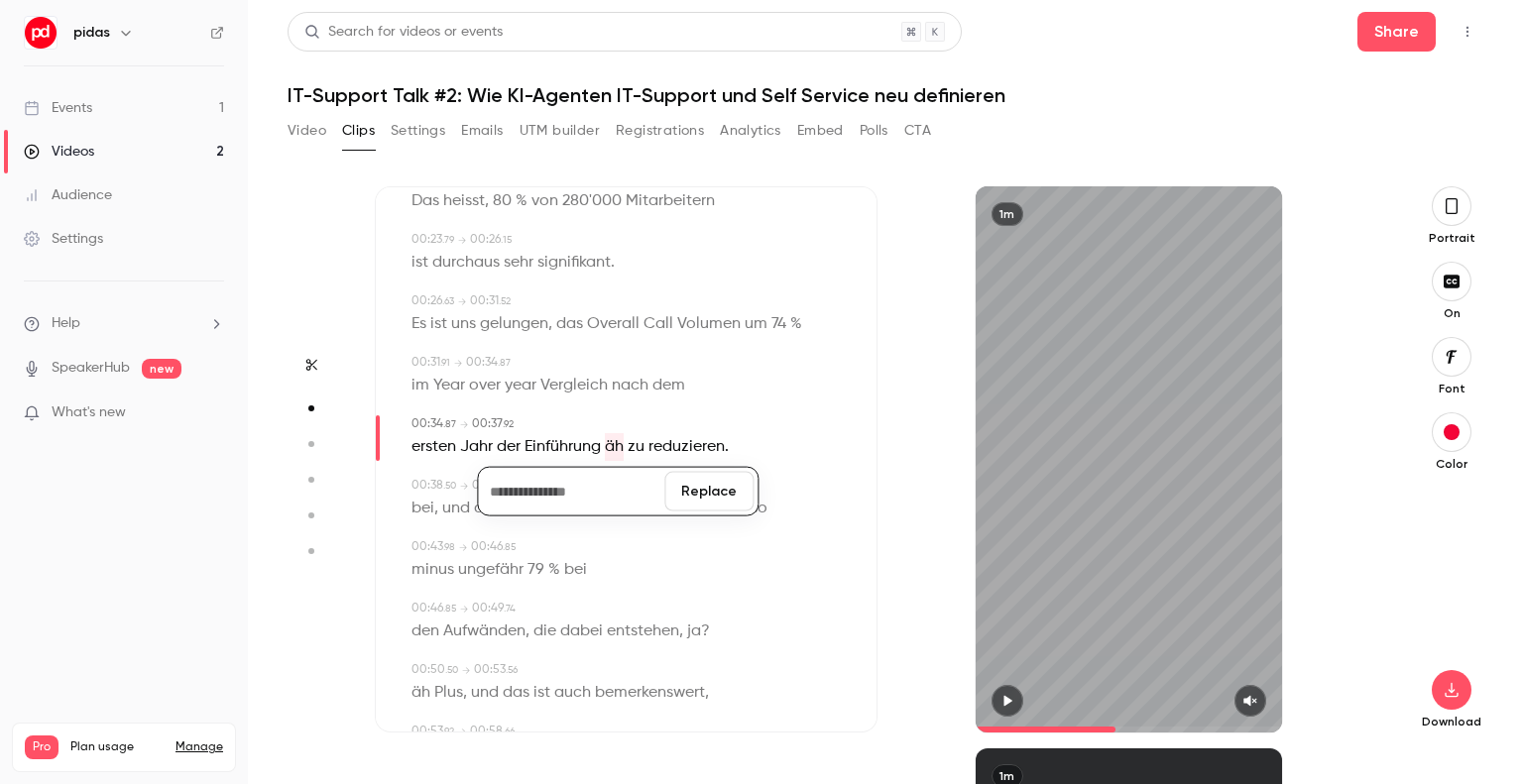 type 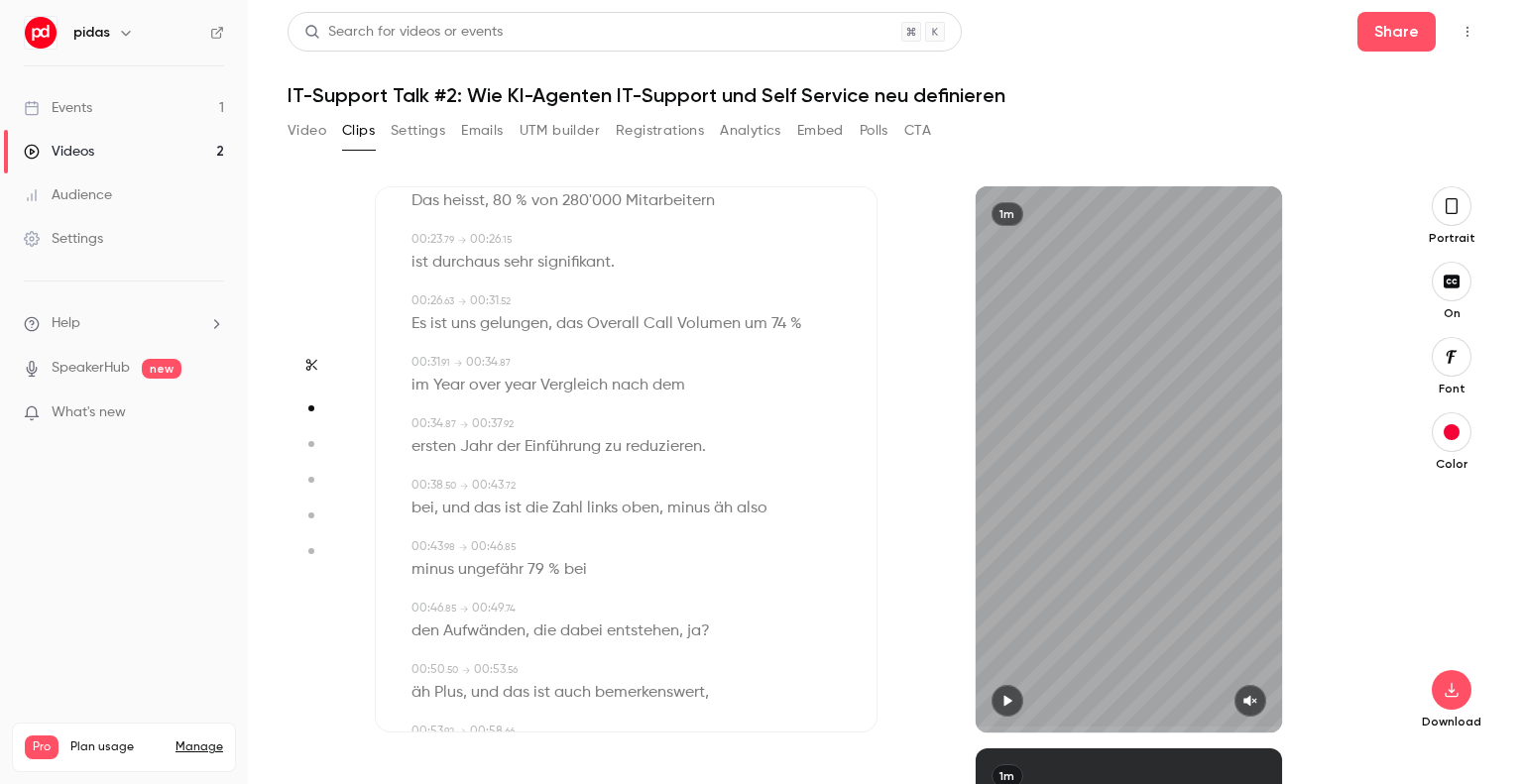 click on "ersten   Jahr   der   Einführung   zu   reduzieren ." at bounding box center [628, 447] 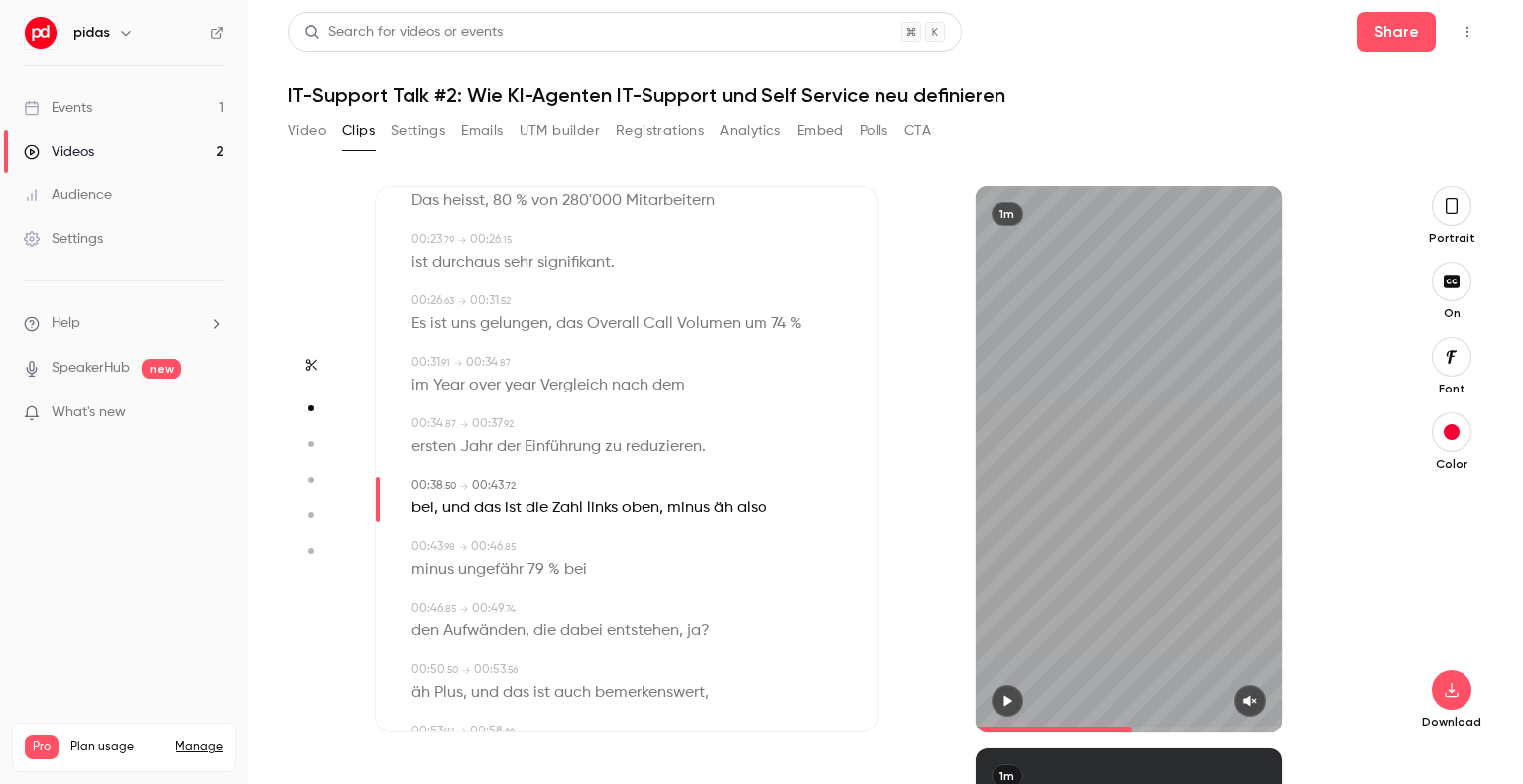 drag, startPoint x: 1110, startPoint y: 725, endPoint x: 1132, endPoint y: 728, distance: 22.203603 